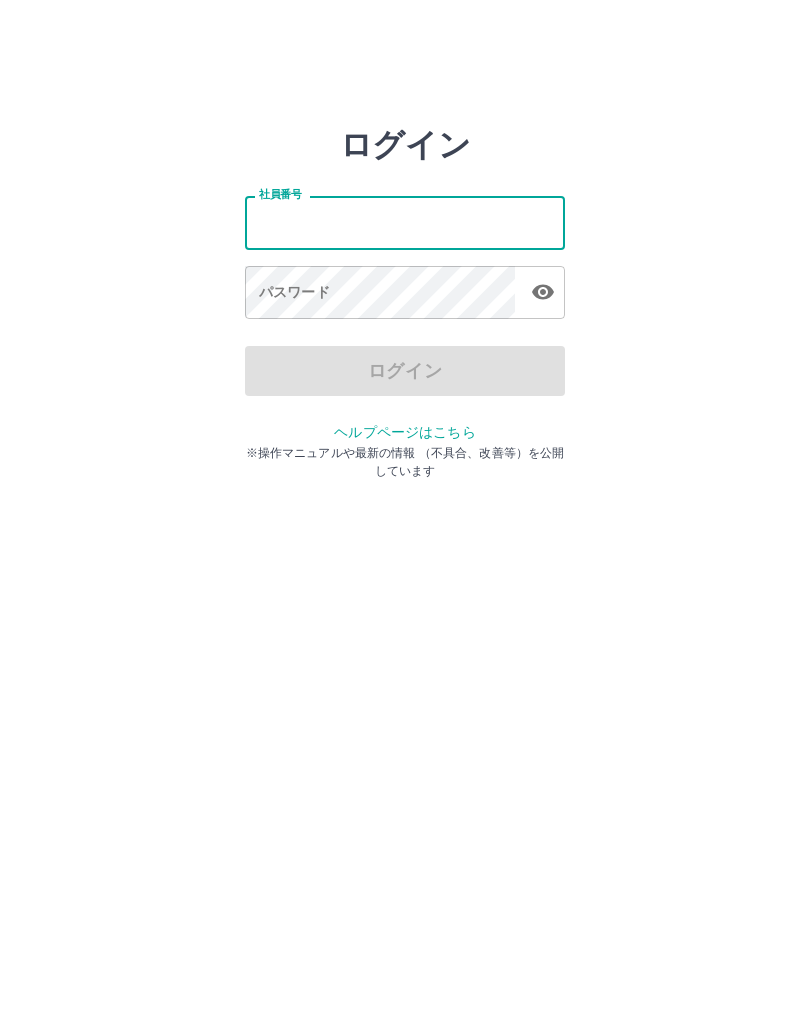 scroll, scrollTop: 0, scrollLeft: 0, axis: both 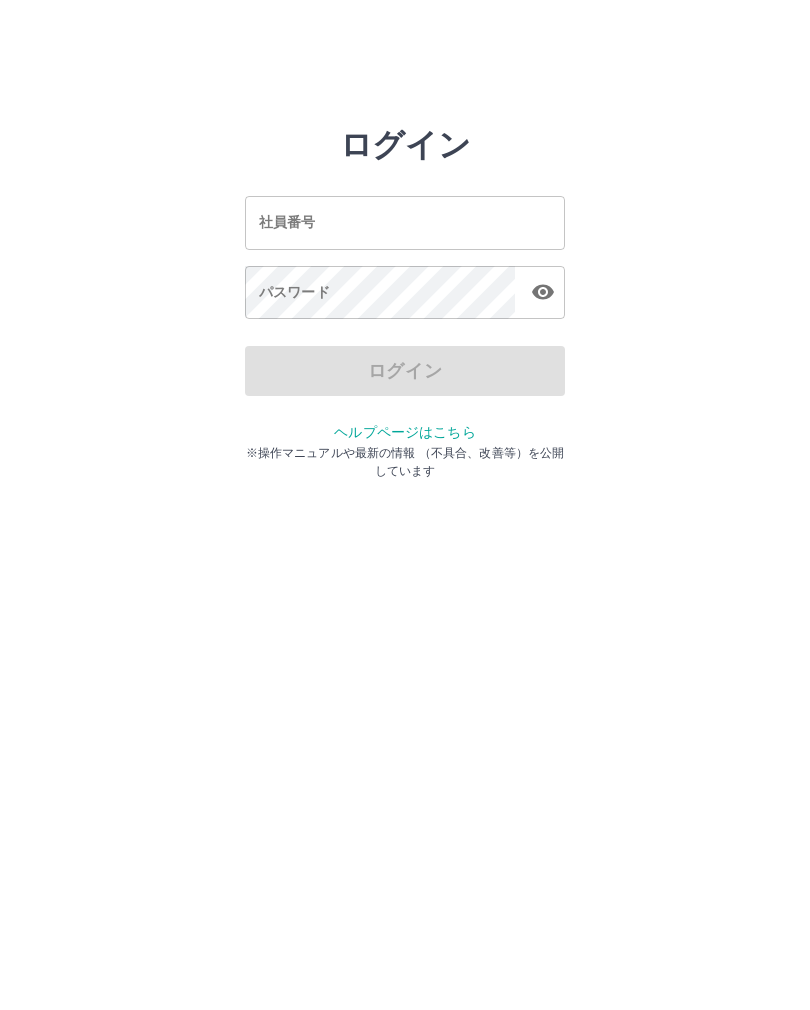 click on "社員番号" at bounding box center (405, 222) 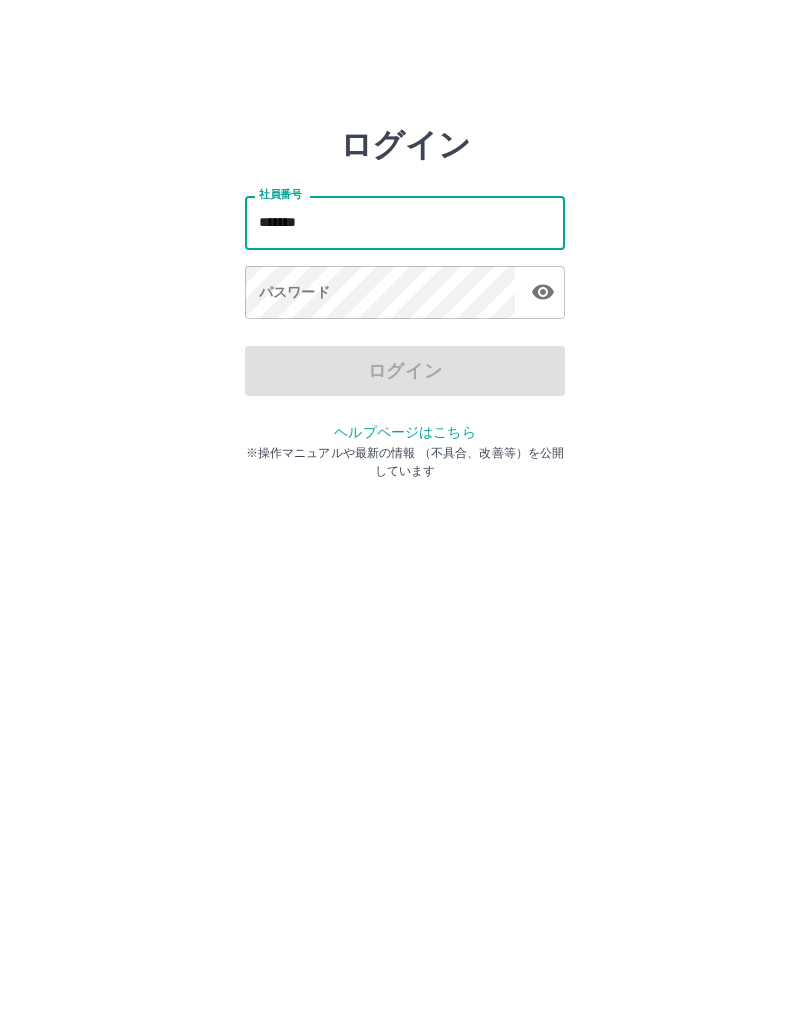 type on "*******" 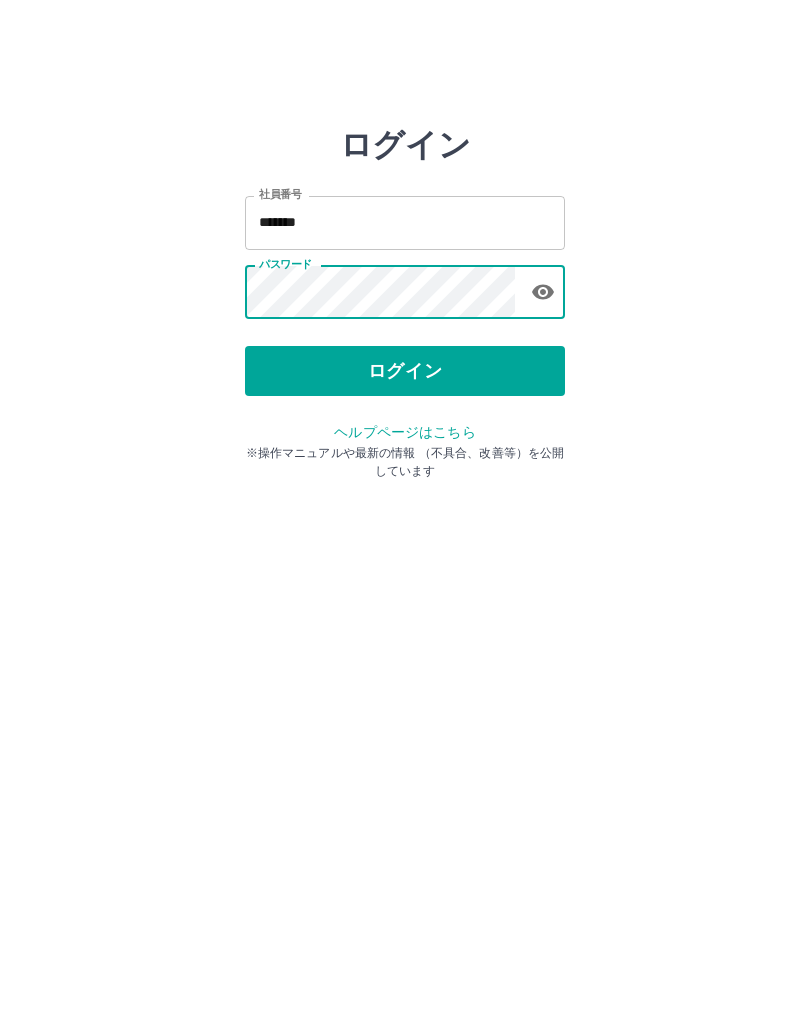 click on "ログイン" at bounding box center (405, 371) 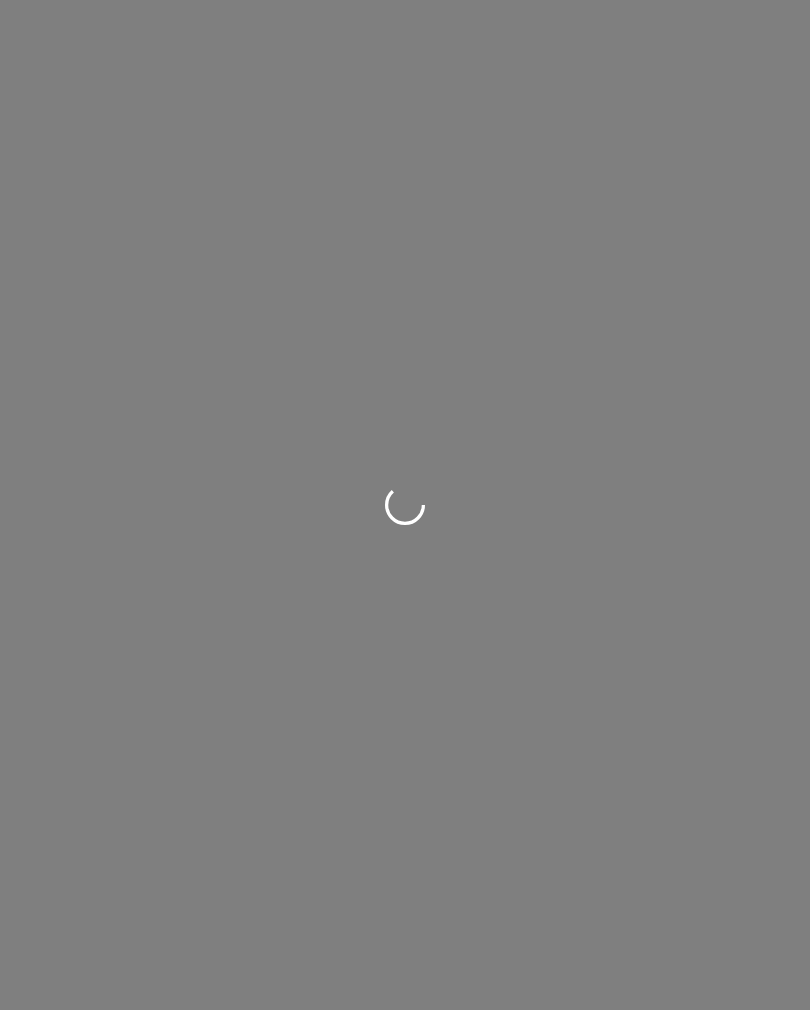 scroll, scrollTop: 0, scrollLeft: 0, axis: both 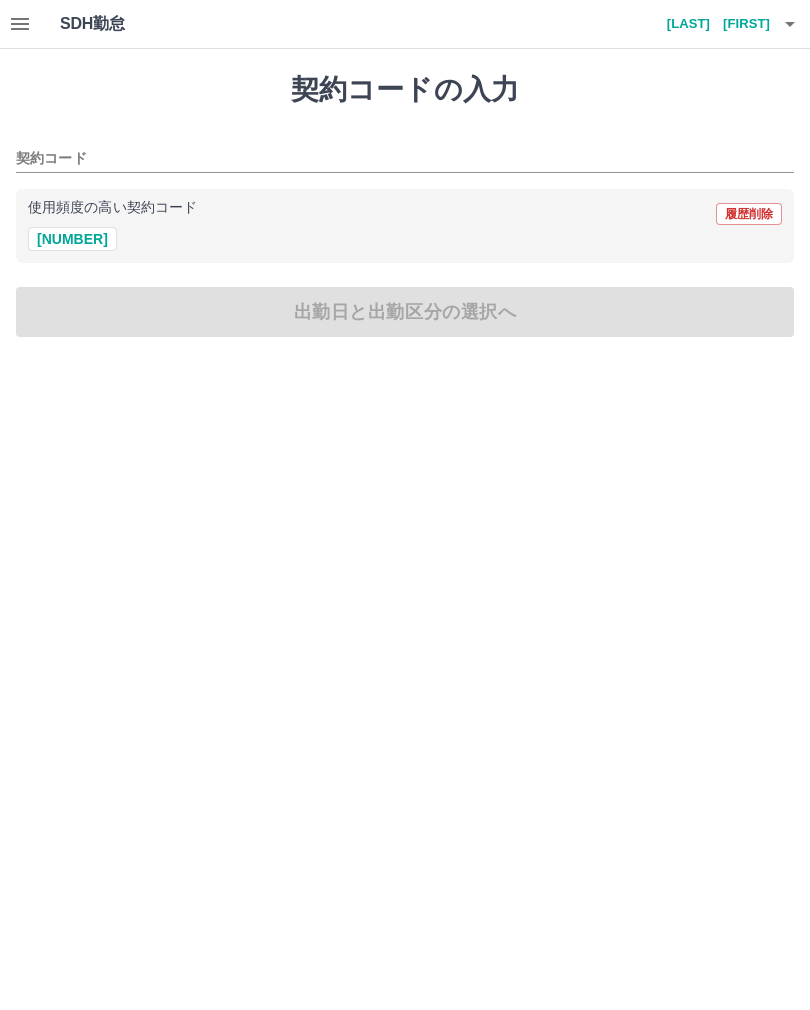click on "契約コード" at bounding box center (405, 152) 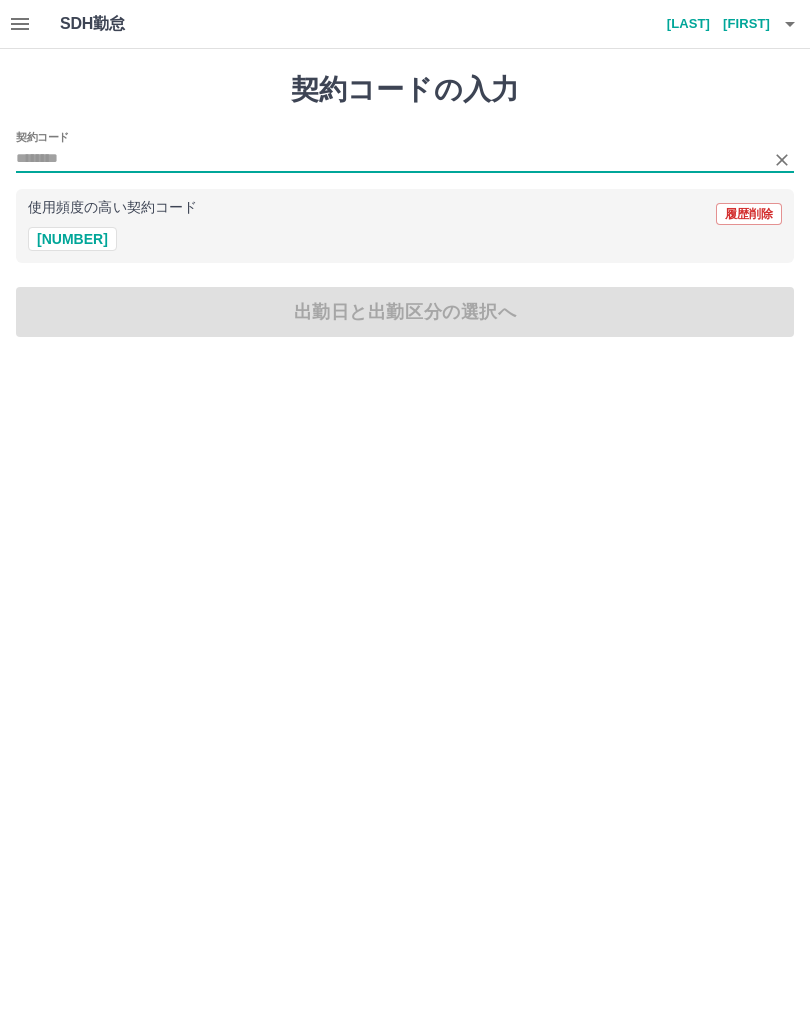 click on "[NUMBER]" at bounding box center (72, 239) 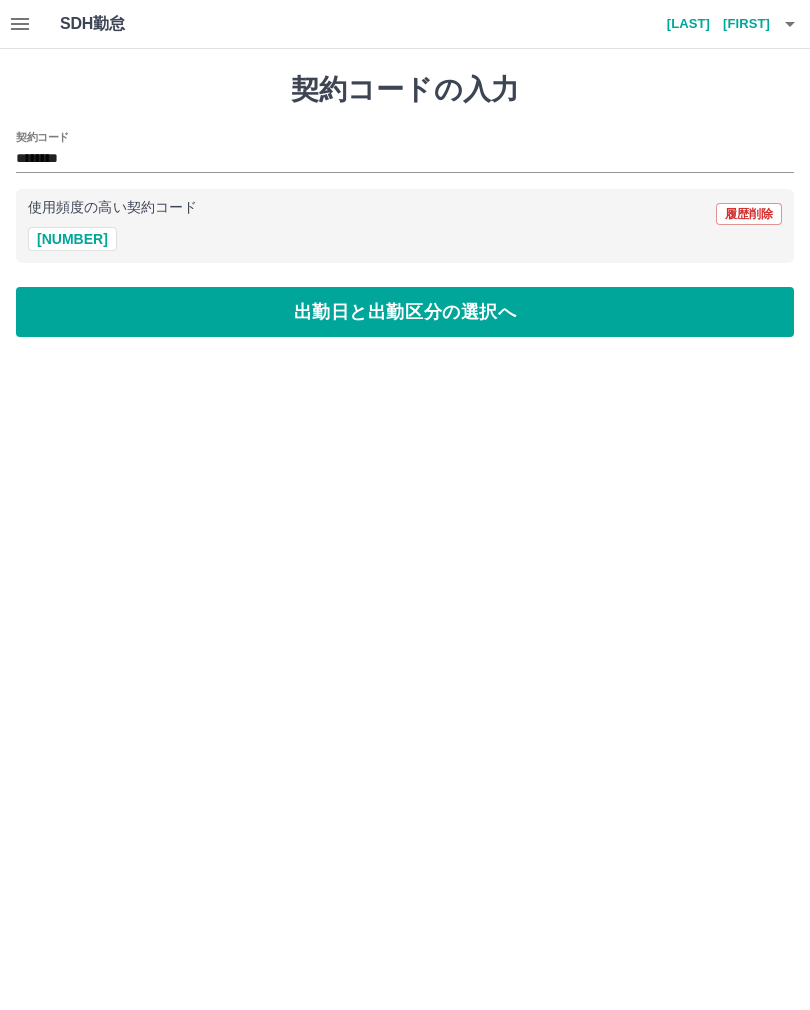 click on "出勤日と出勤区分の選択へ" at bounding box center (405, 312) 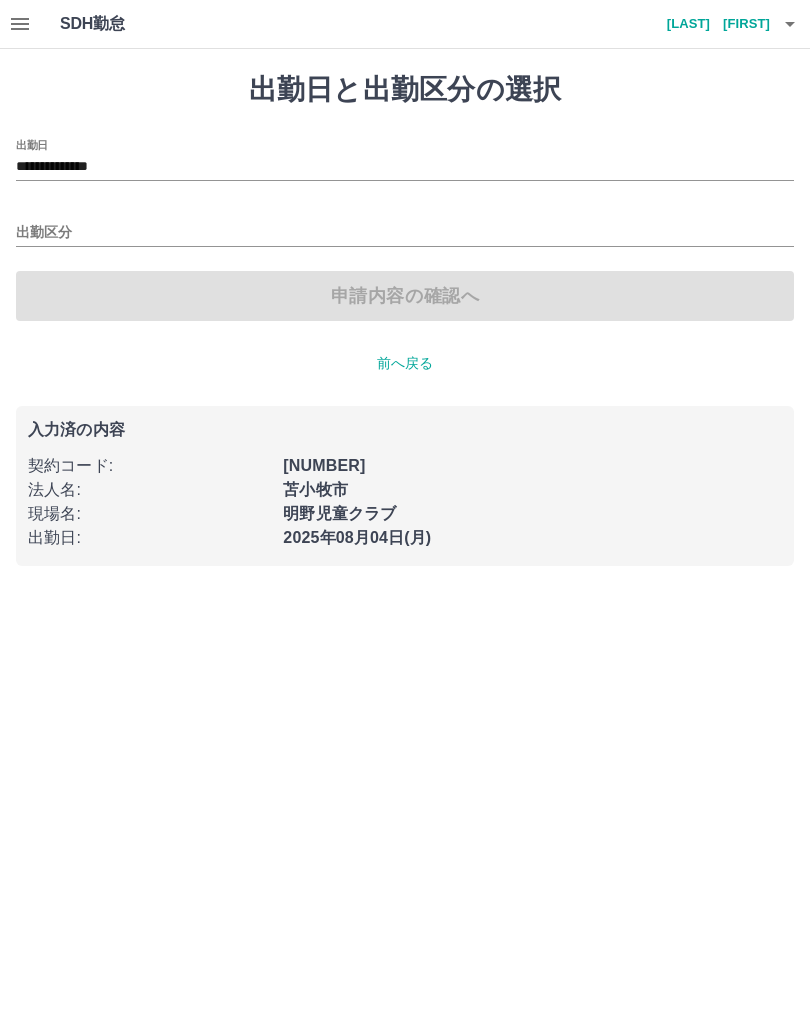 click on "**********" at bounding box center [405, 167] 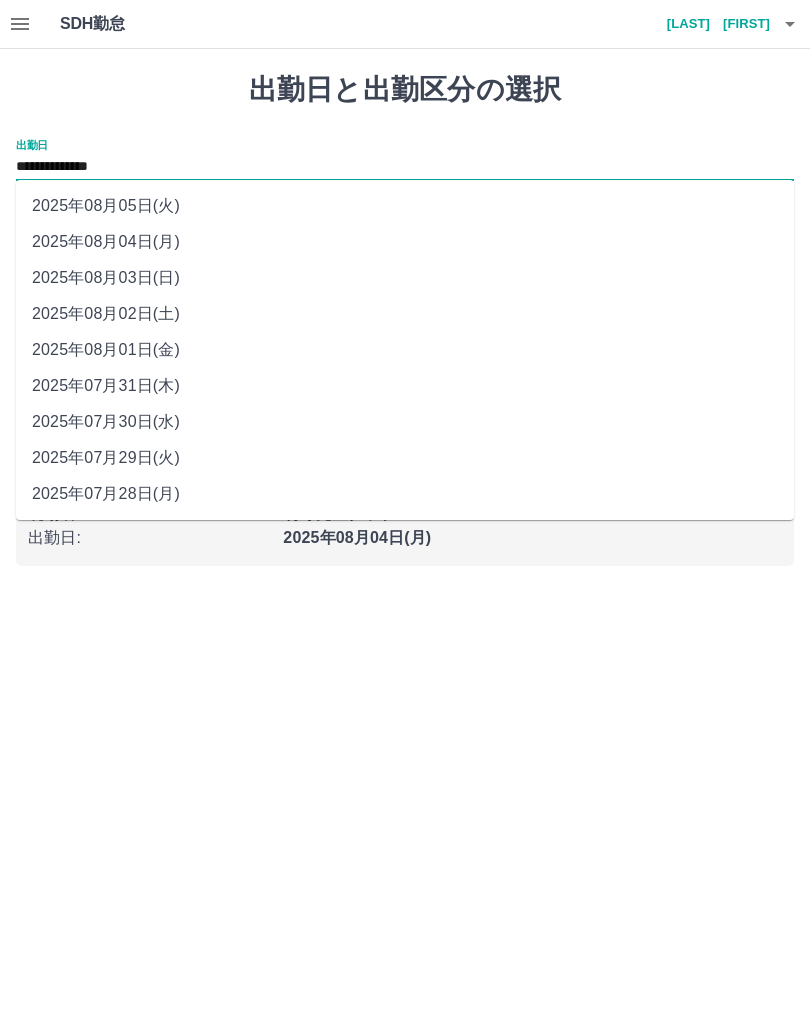 click on "2025年08月01日(金)" at bounding box center (405, 350) 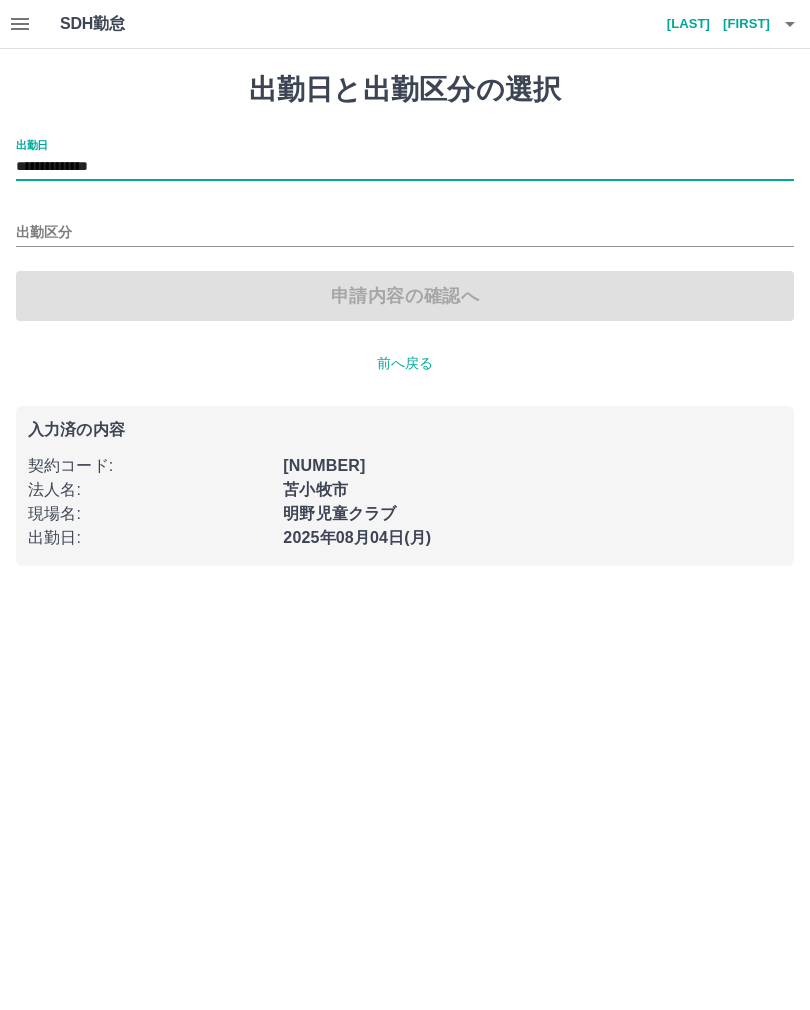 click 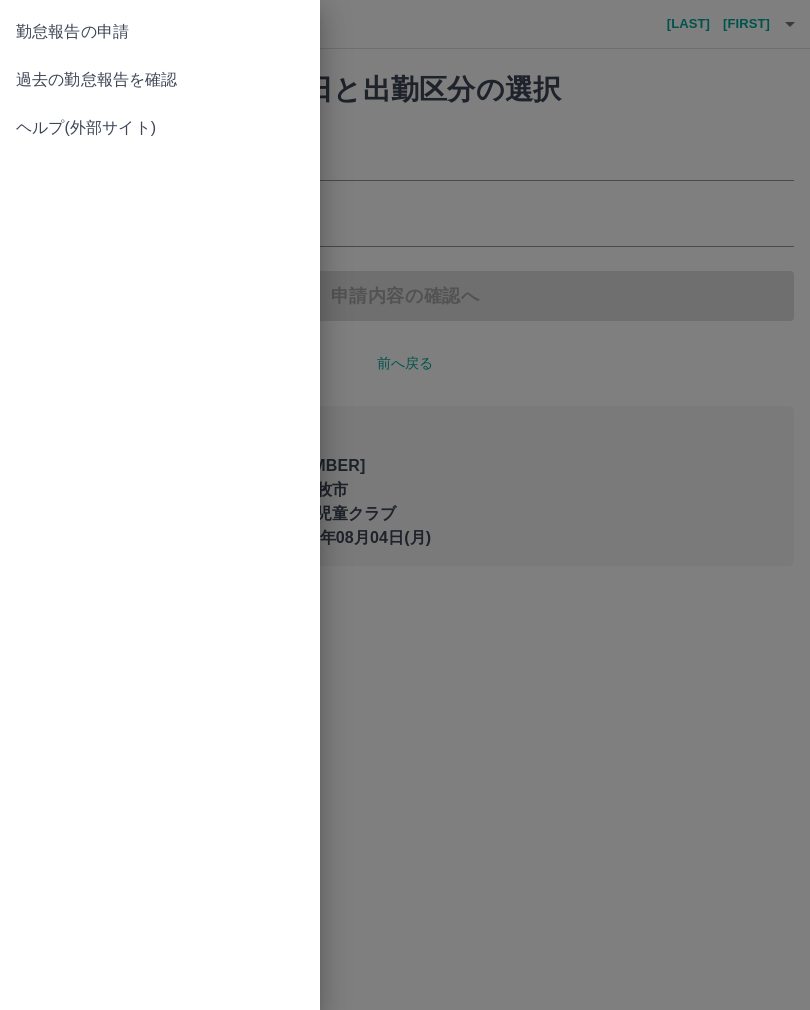 click on "過去の勤怠報告を確認" at bounding box center (160, 80) 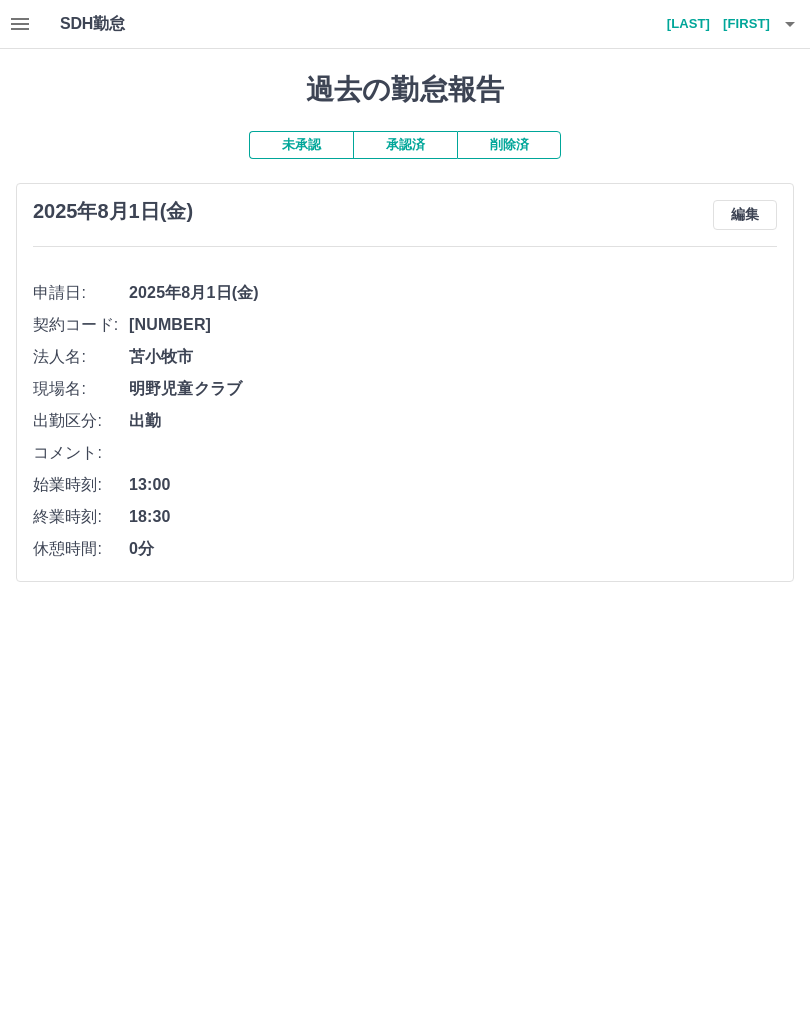 click 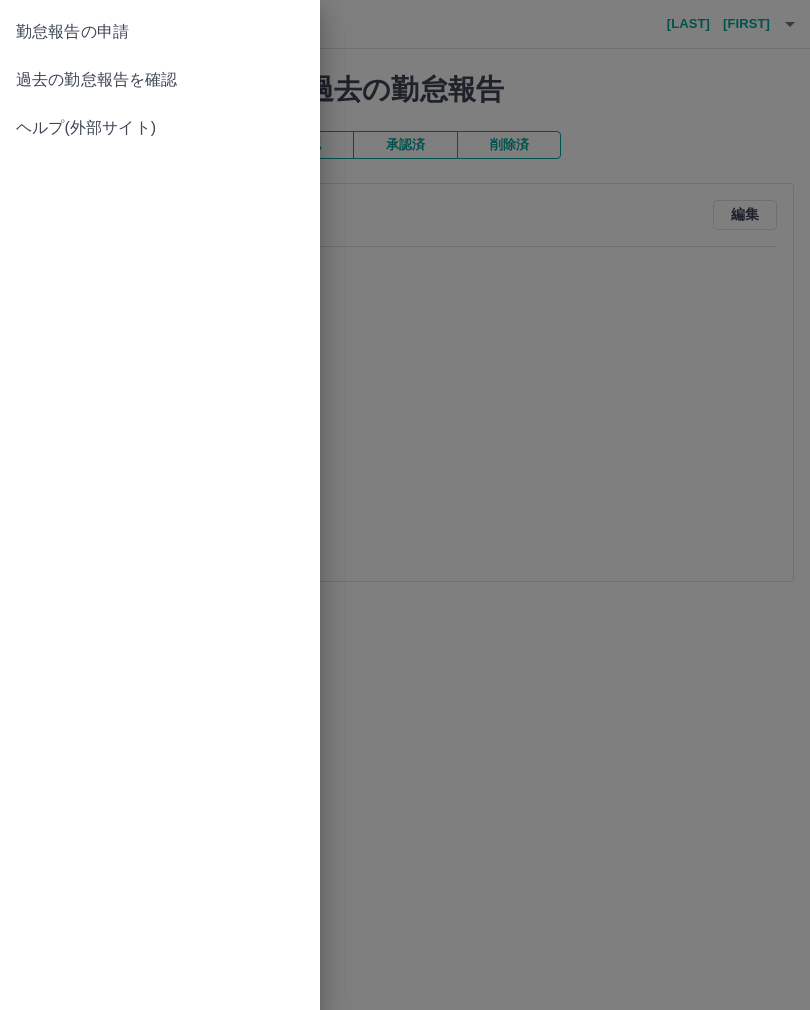 click at bounding box center (405, 505) 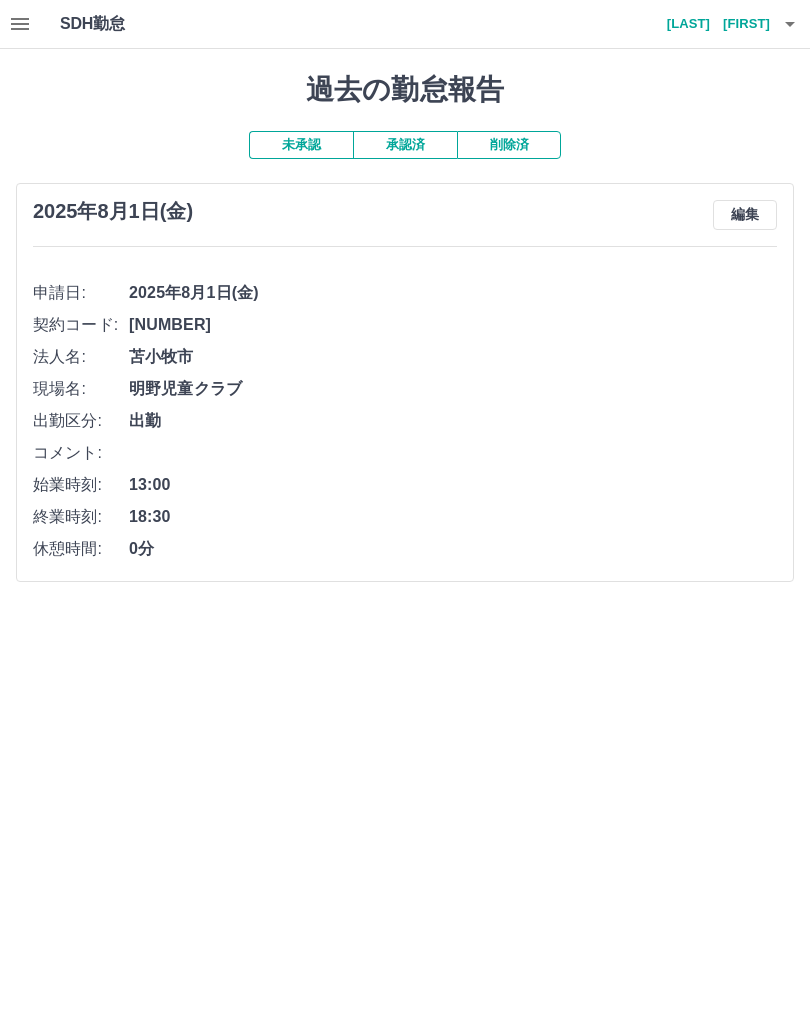 click at bounding box center [20, 24] 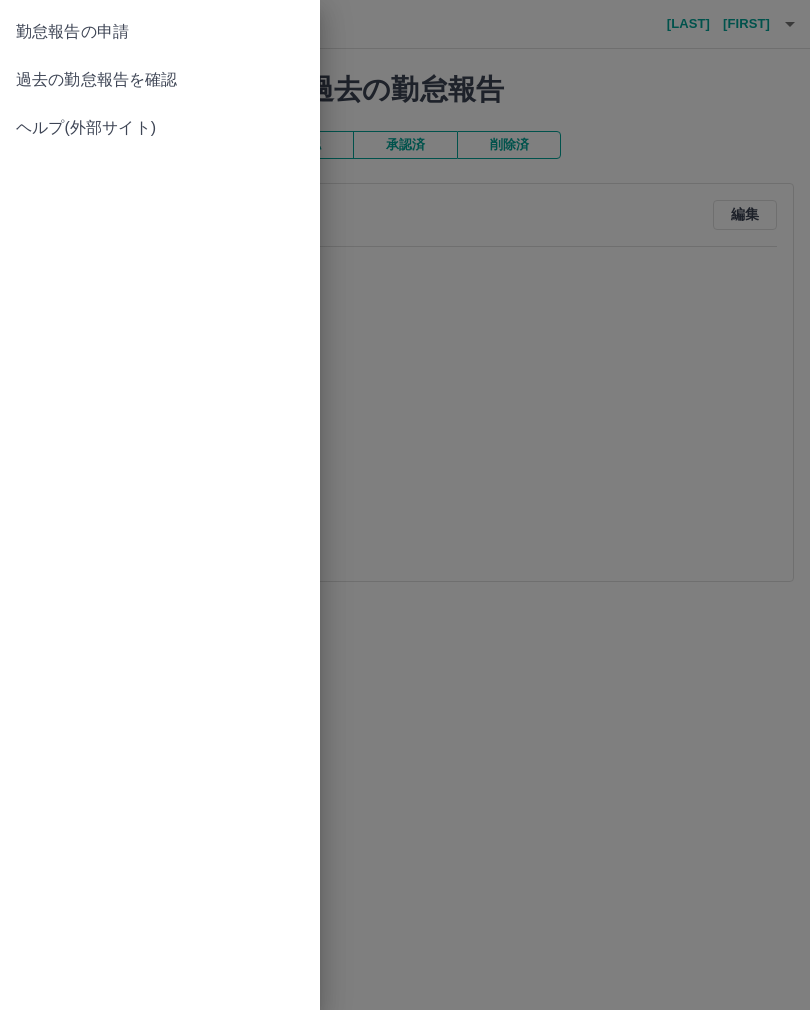 click at bounding box center (405, 505) 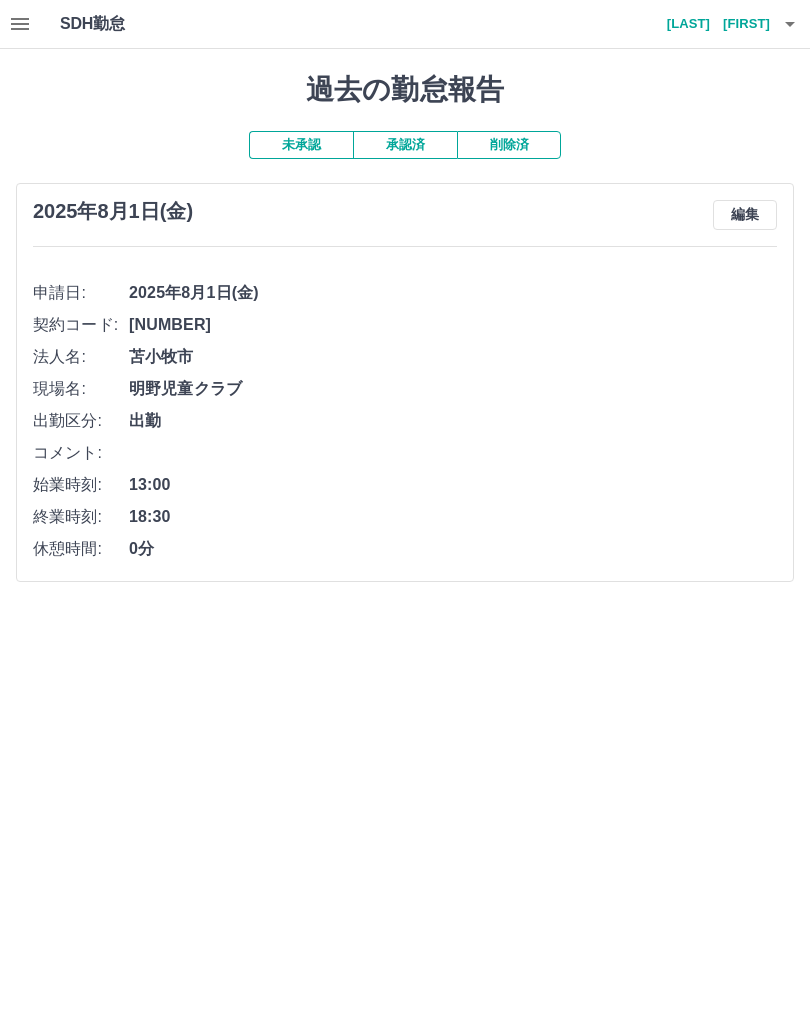 click on "[LAST]　[FIRST]" at bounding box center (710, 24) 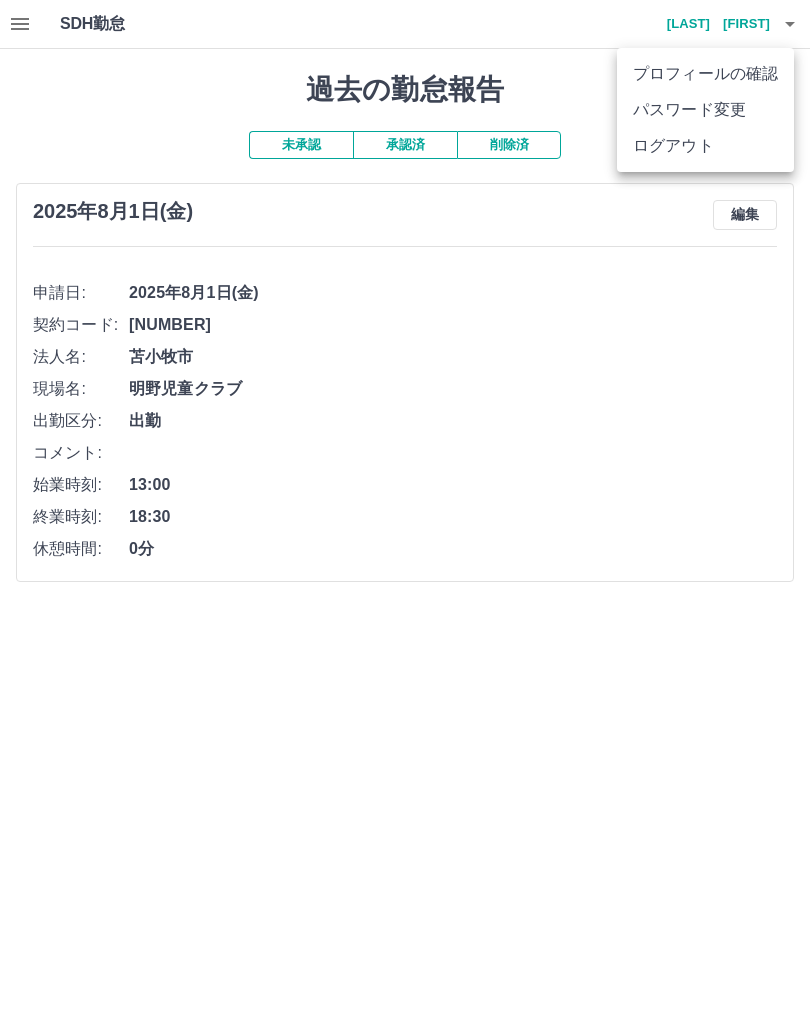 click at bounding box center [405, 505] 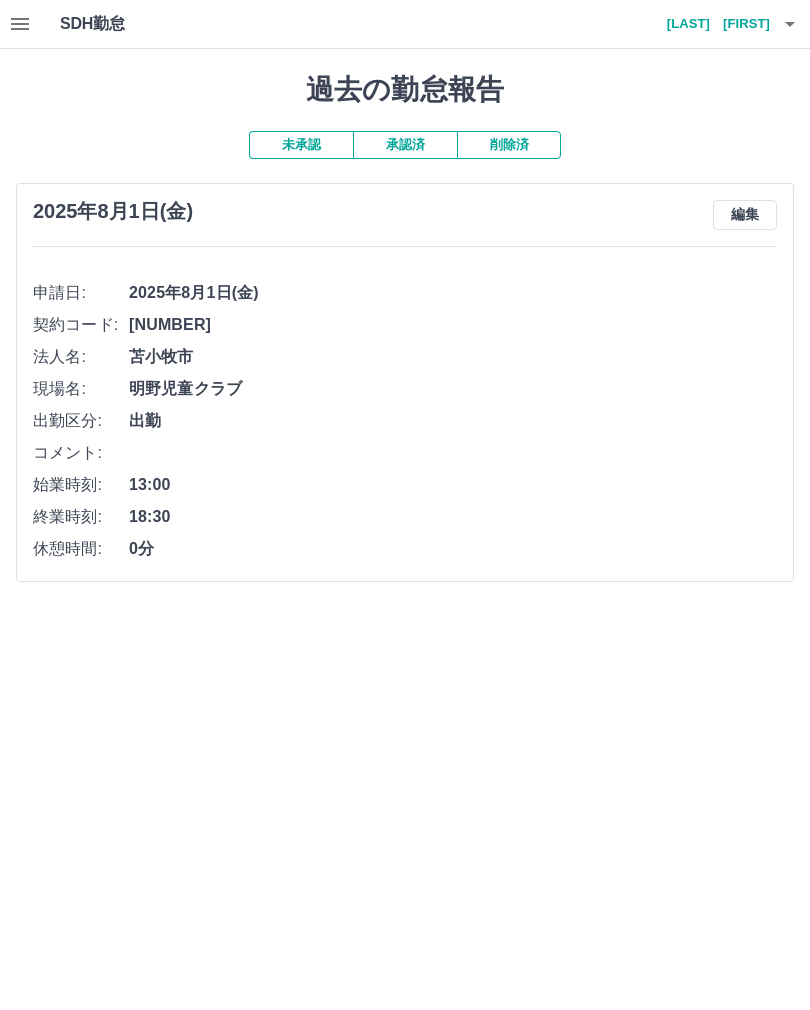 click on "SDH勤怠 [LAST]　[FIRST]" at bounding box center [405, 24] 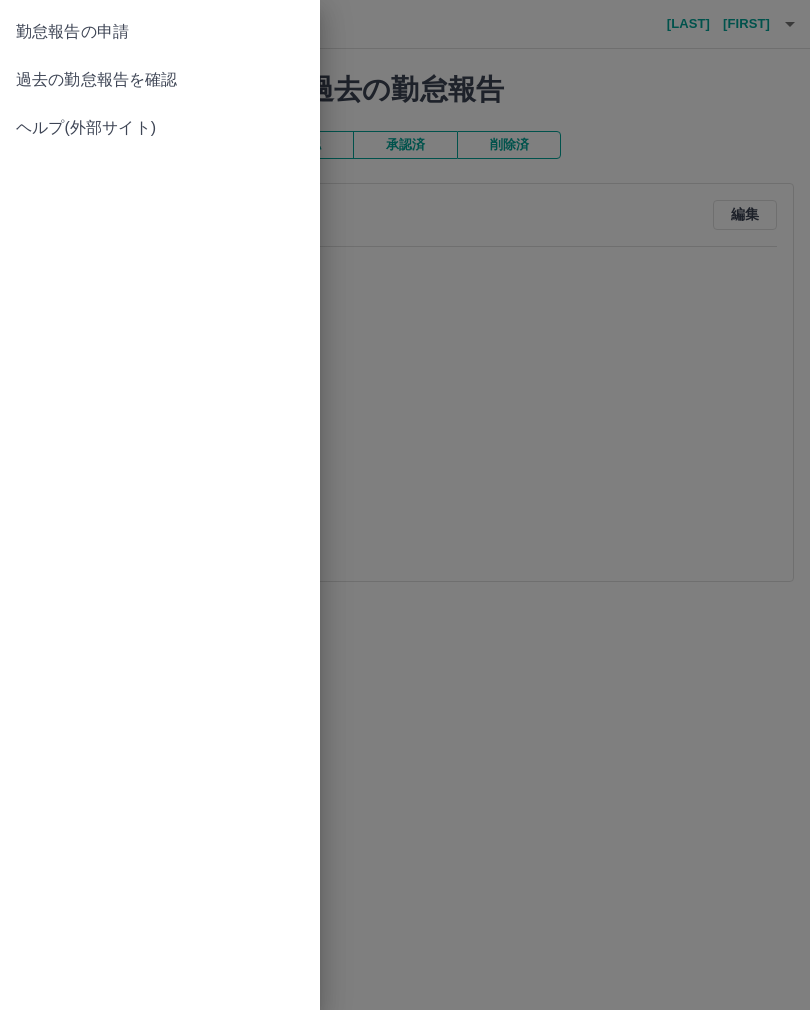 click on "勤怠報告の申請" at bounding box center (160, 32) 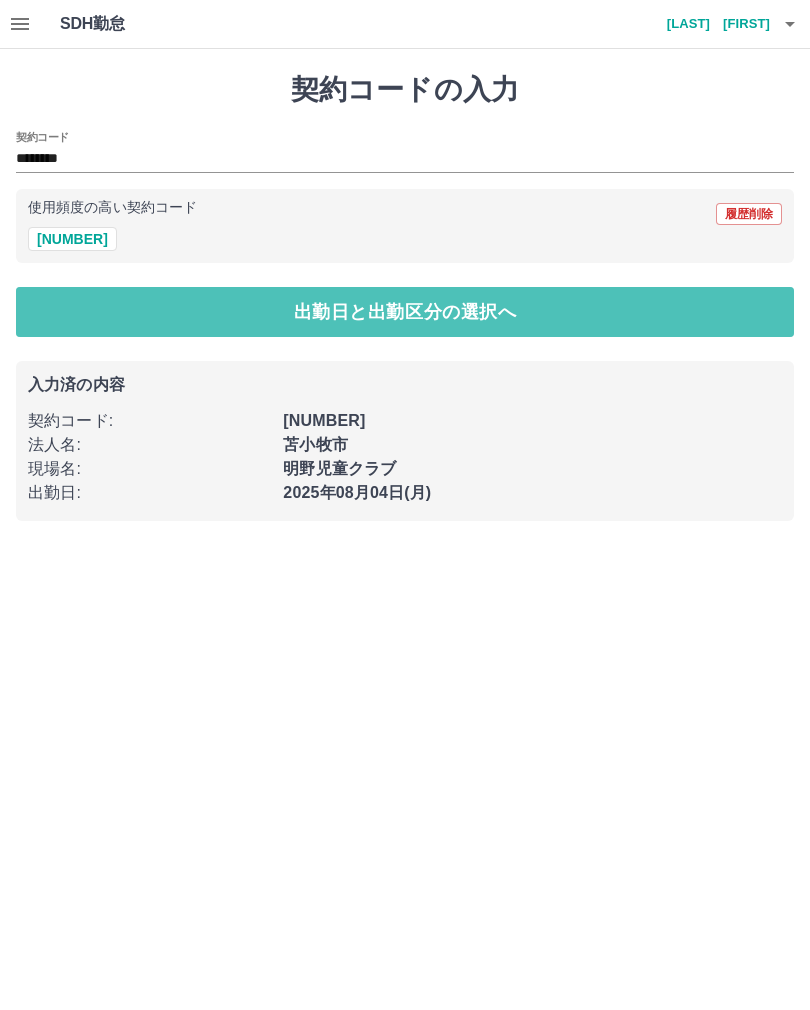 click on "出勤日と出勤区分の選択へ" at bounding box center [405, 312] 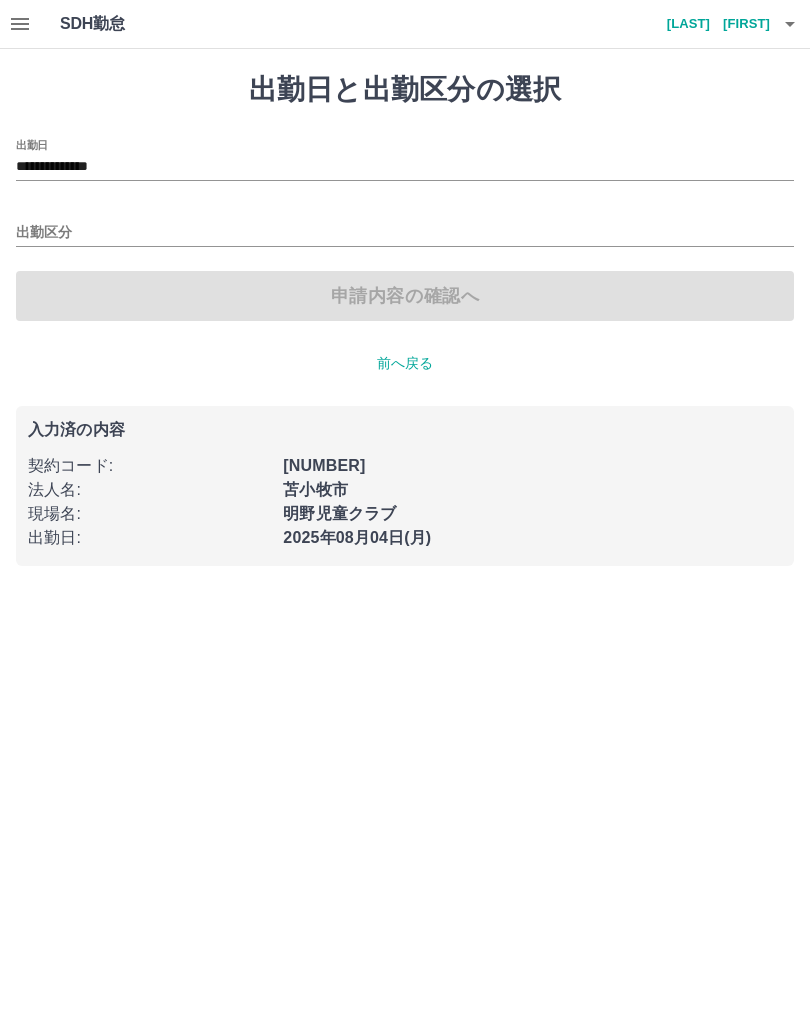 click on "**********" at bounding box center [405, 167] 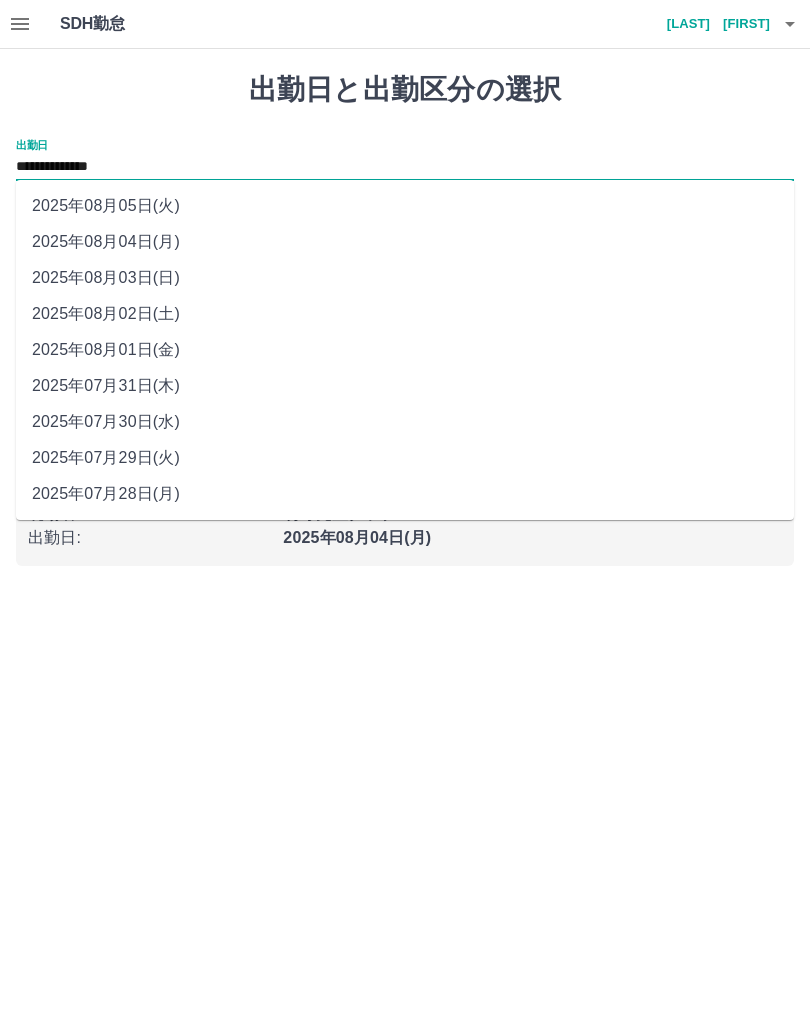 click on "2025年08月02日(土)" at bounding box center [405, 314] 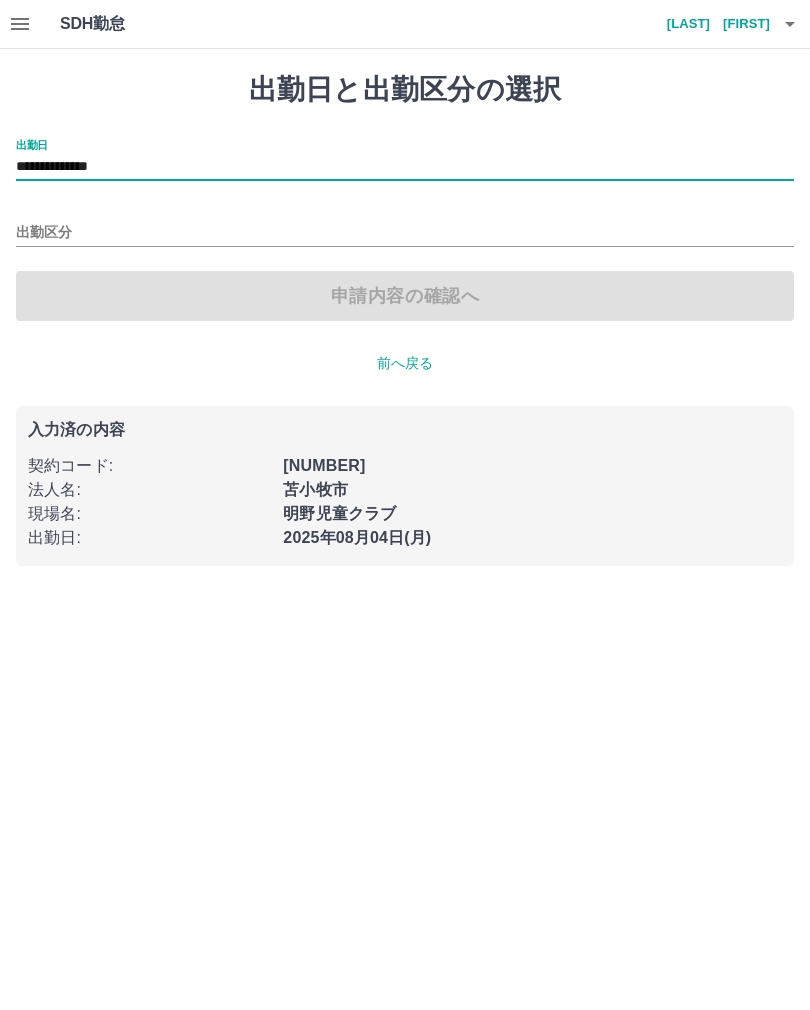 click on "出勤区分" at bounding box center (405, 233) 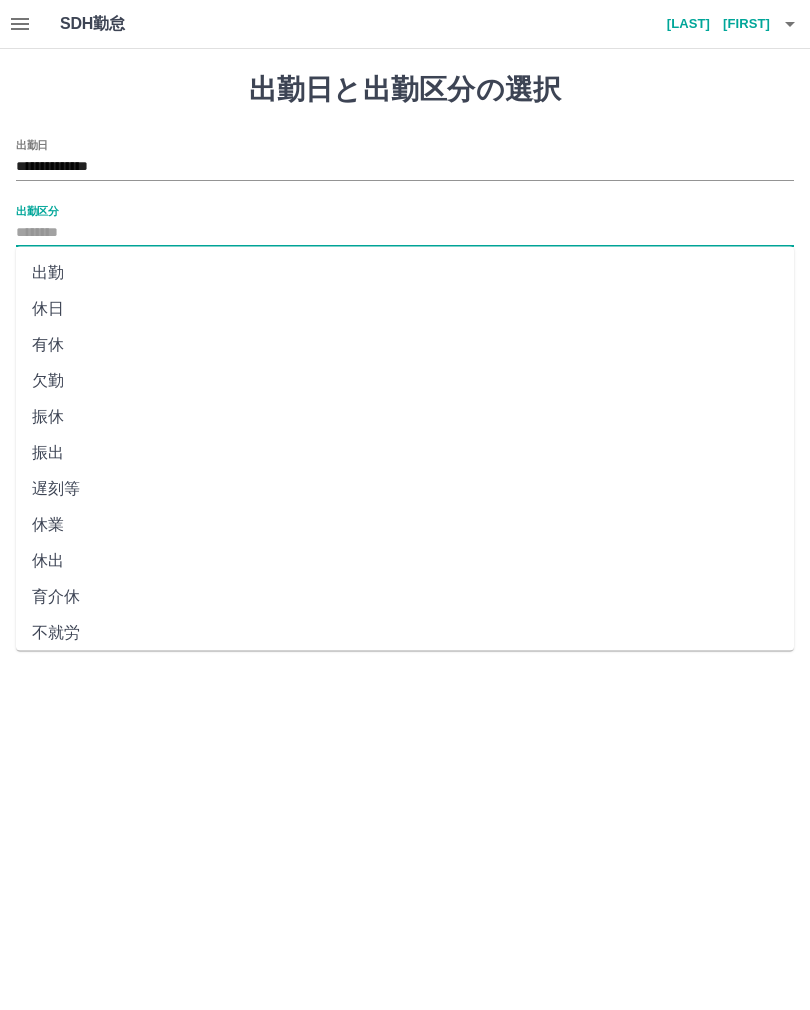 click on "休日" at bounding box center (405, 309) 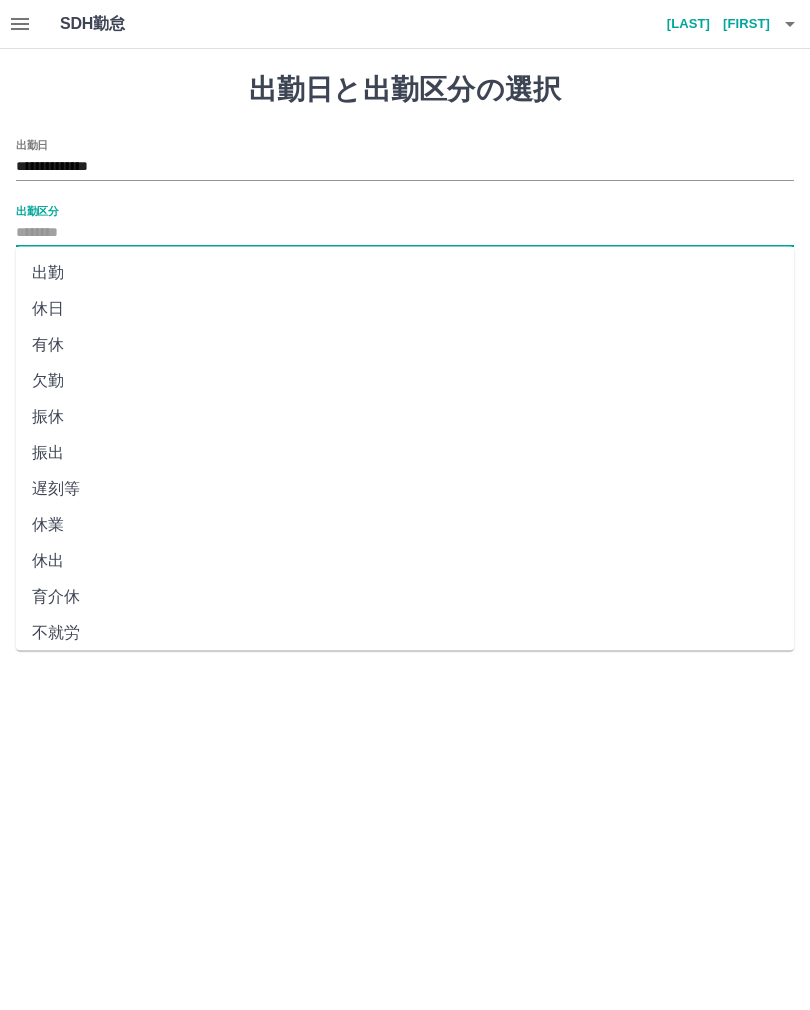 type on "**" 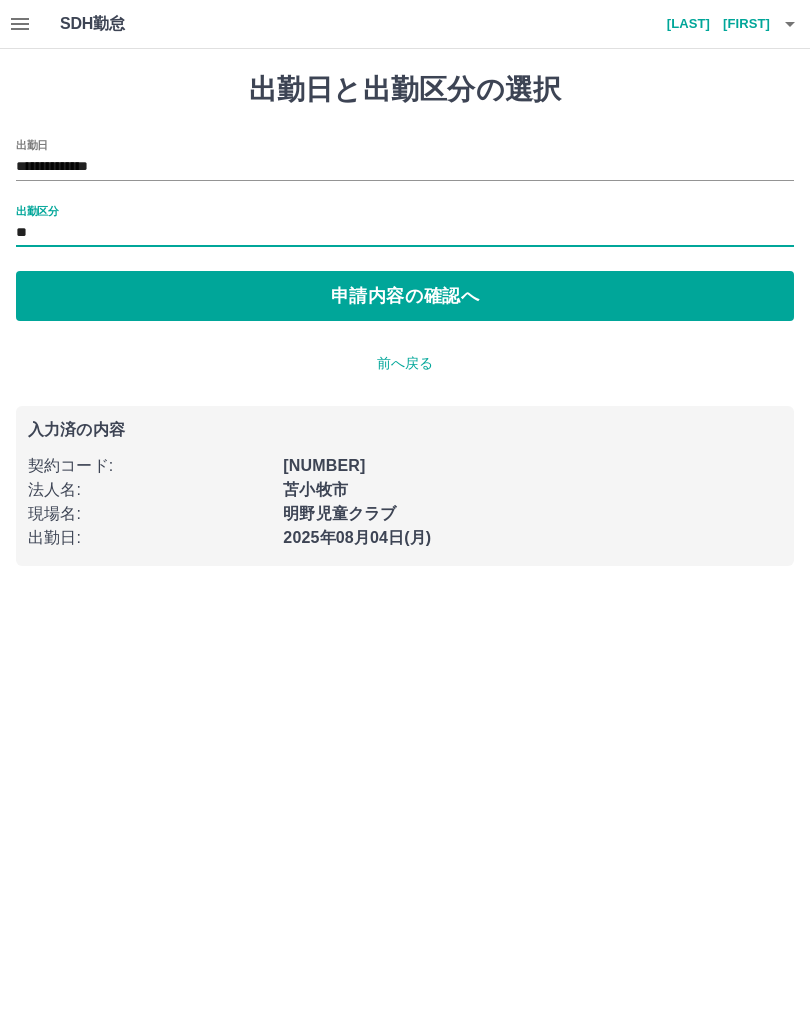 click on "申請内容の確認へ" at bounding box center (405, 296) 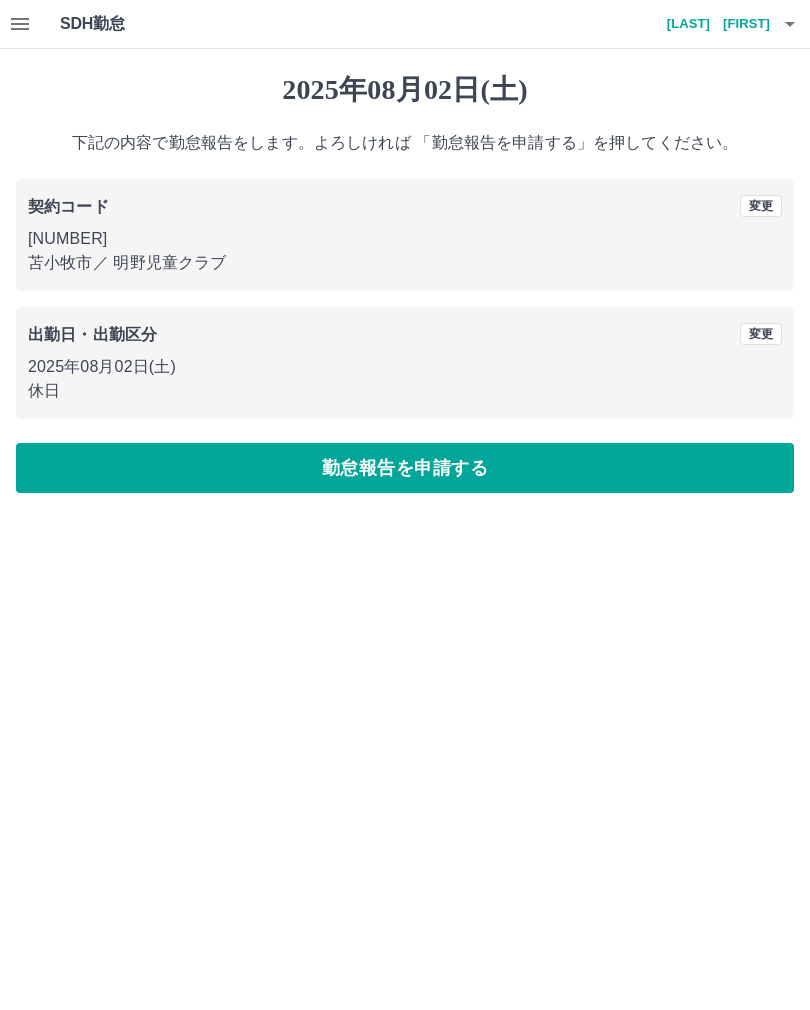 click on "勤怠報告を申請する" at bounding box center [405, 468] 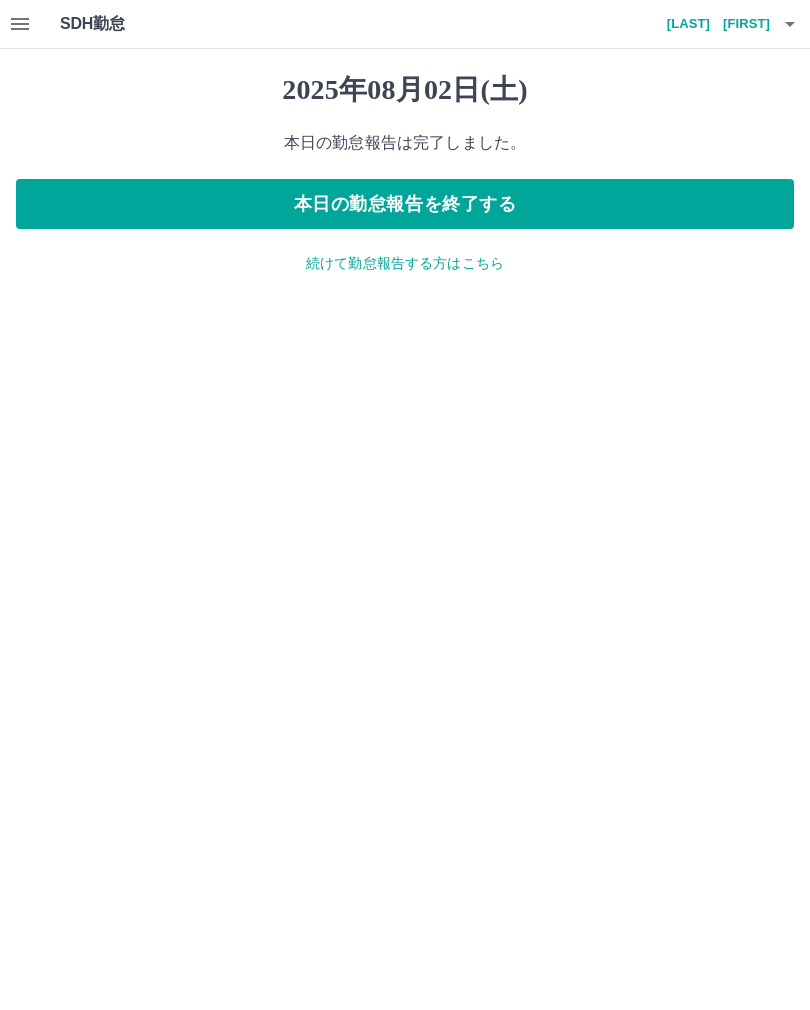 click on "続けて勤怠報告する方はこちら" at bounding box center (405, 263) 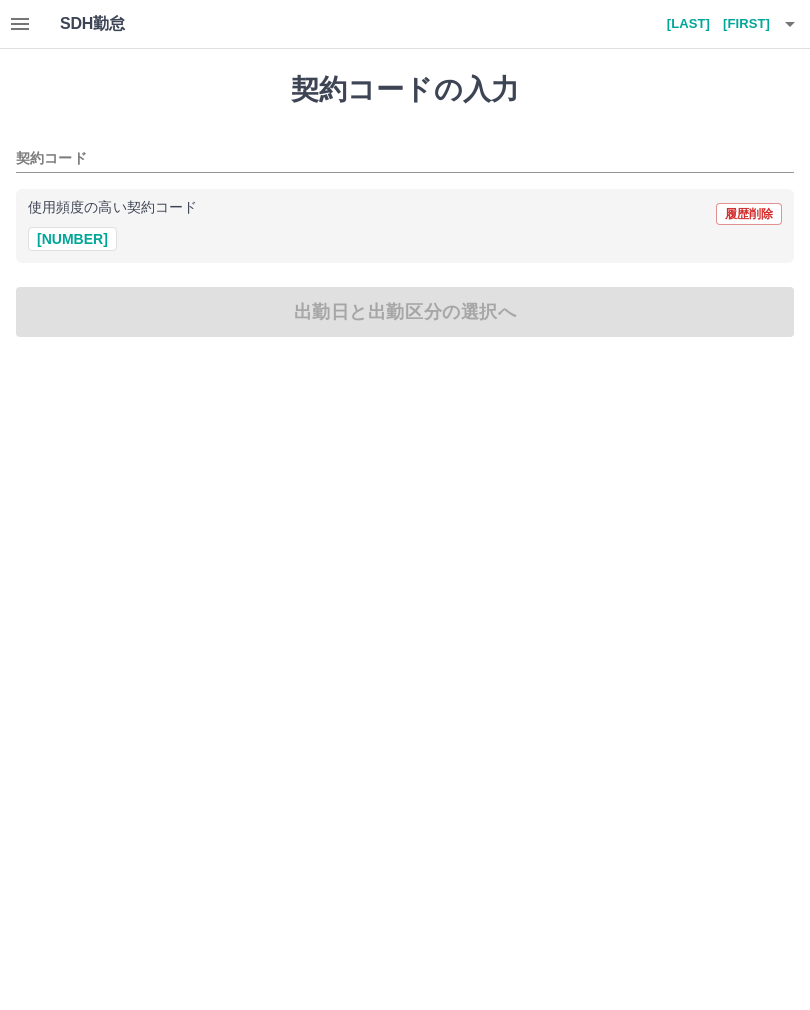 click on "[NUMBER]" at bounding box center [72, 239] 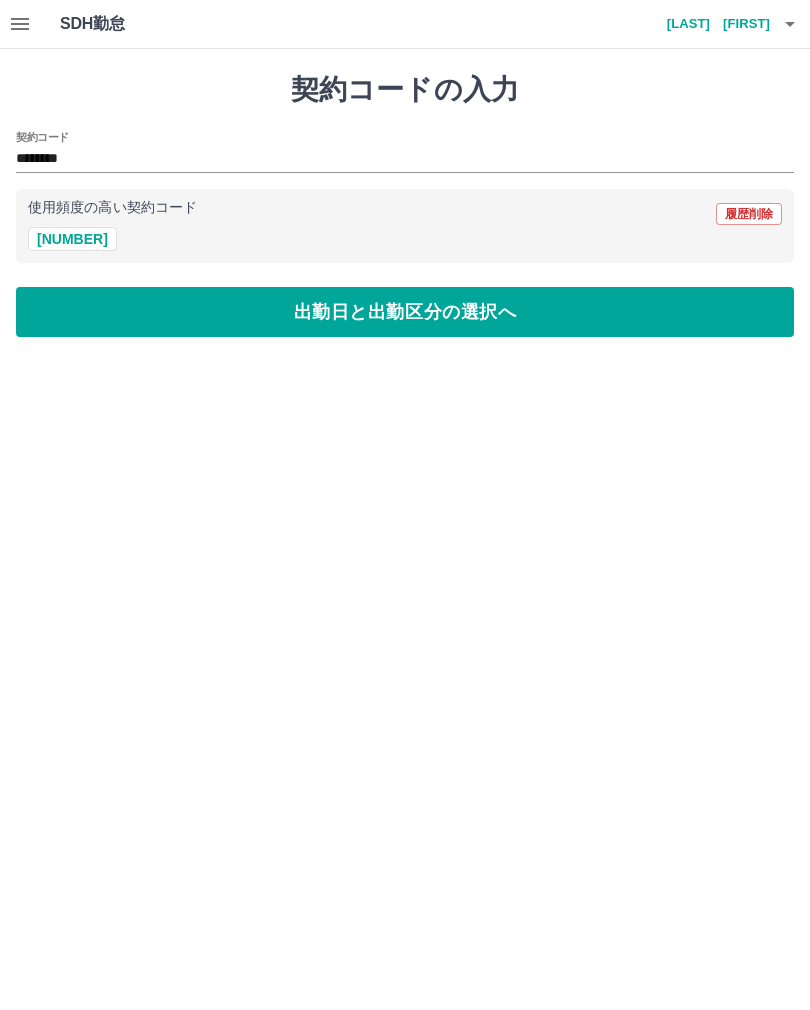 click on "出勤日と出勤区分の選択へ" at bounding box center [405, 312] 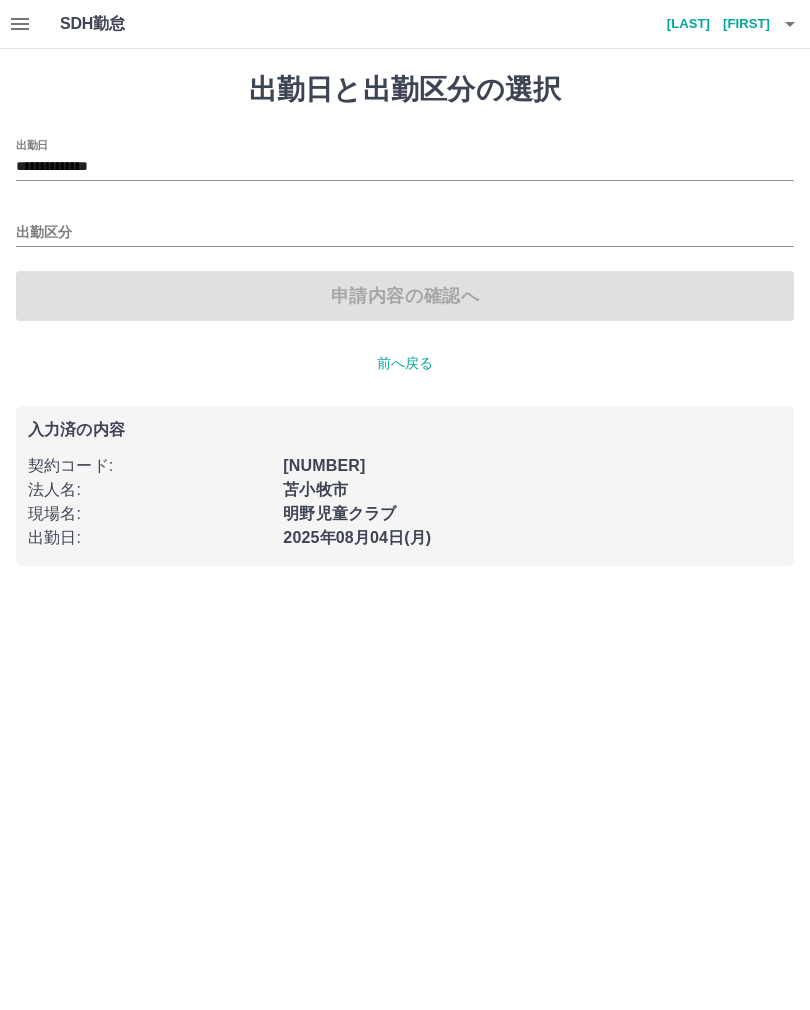 click on "**********" at bounding box center (405, 167) 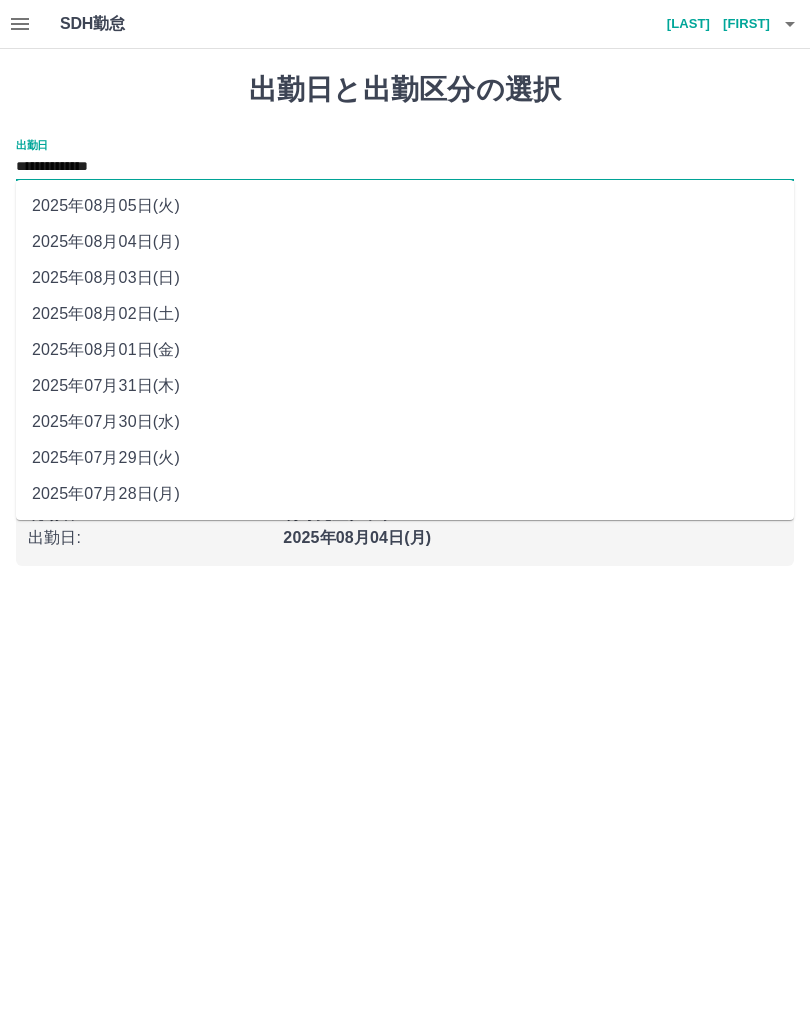 click on "2025年08月03日(日)" at bounding box center [405, 278] 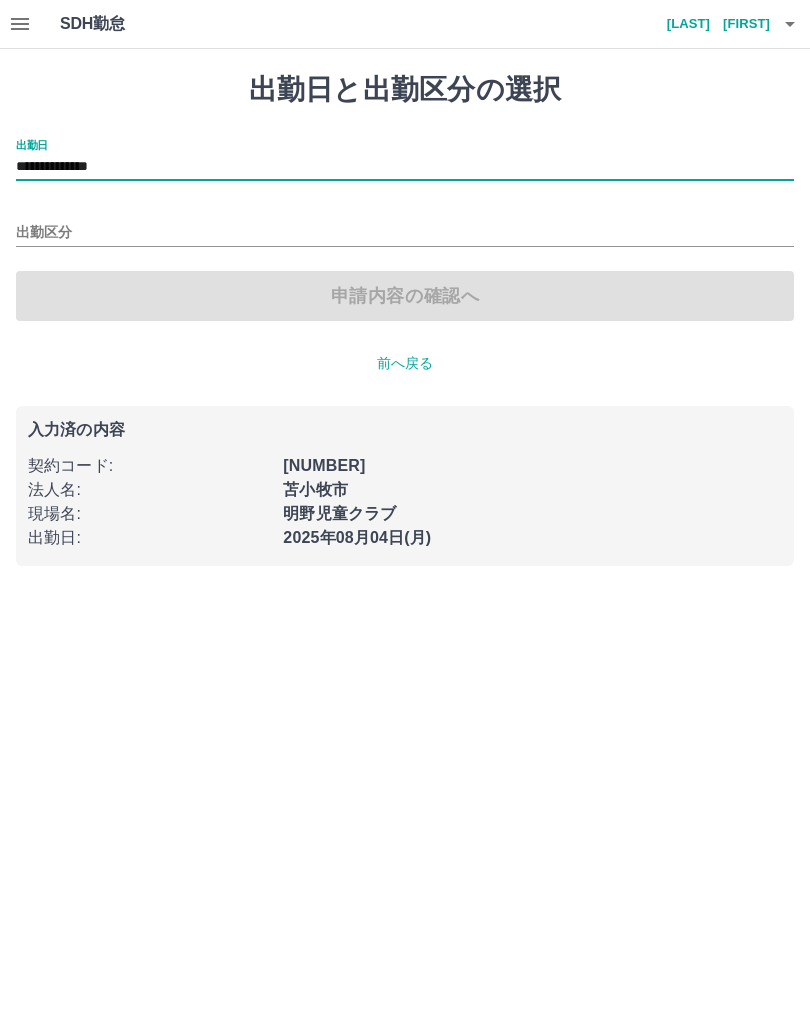 click on "出勤区分" at bounding box center [405, 233] 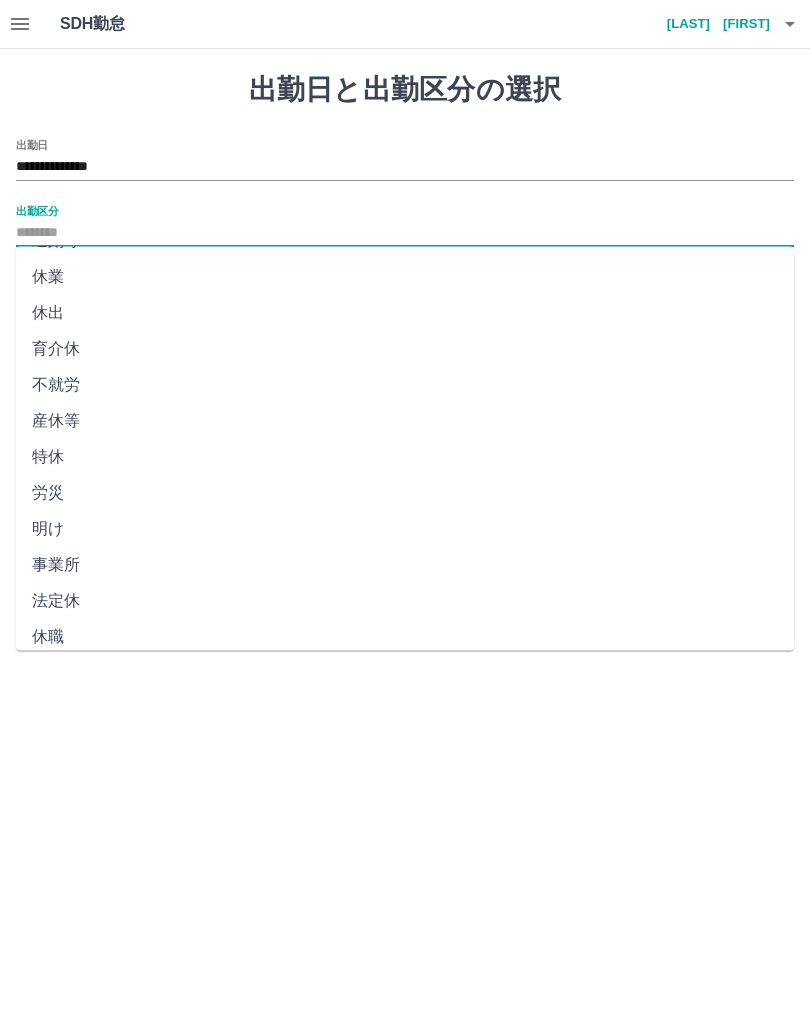 scroll, scrollTop: 248, scrollLeft: 0, axis: vertical 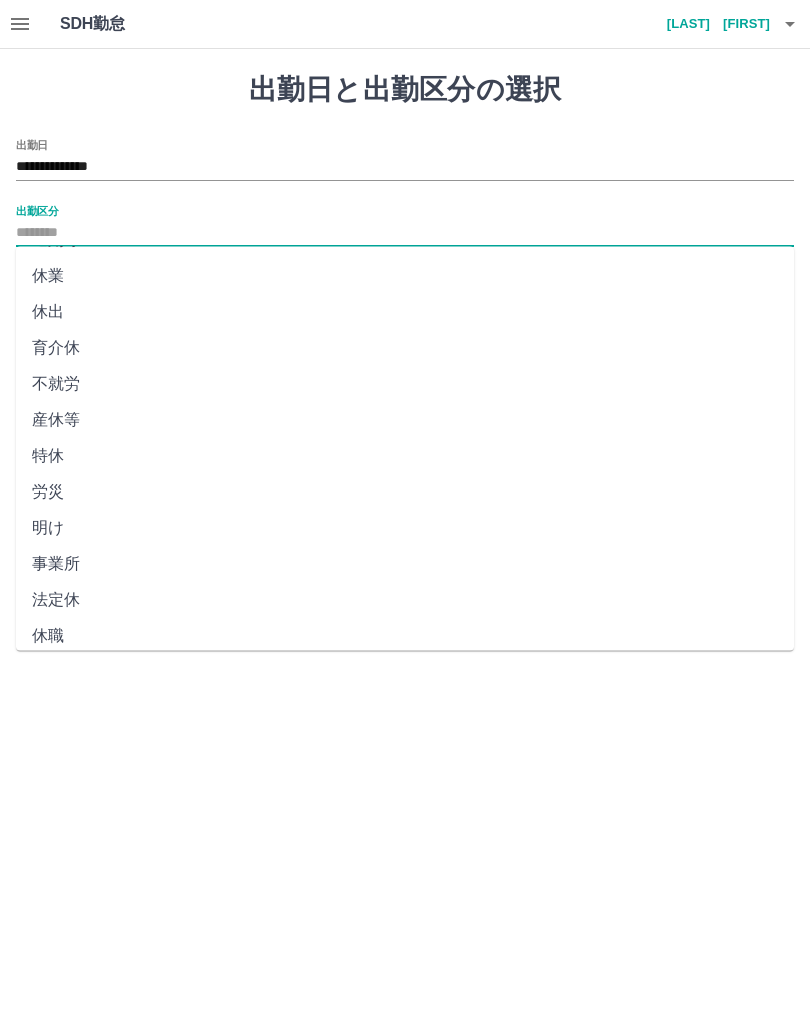 click on "事業所" at bounding box center (405, 565) 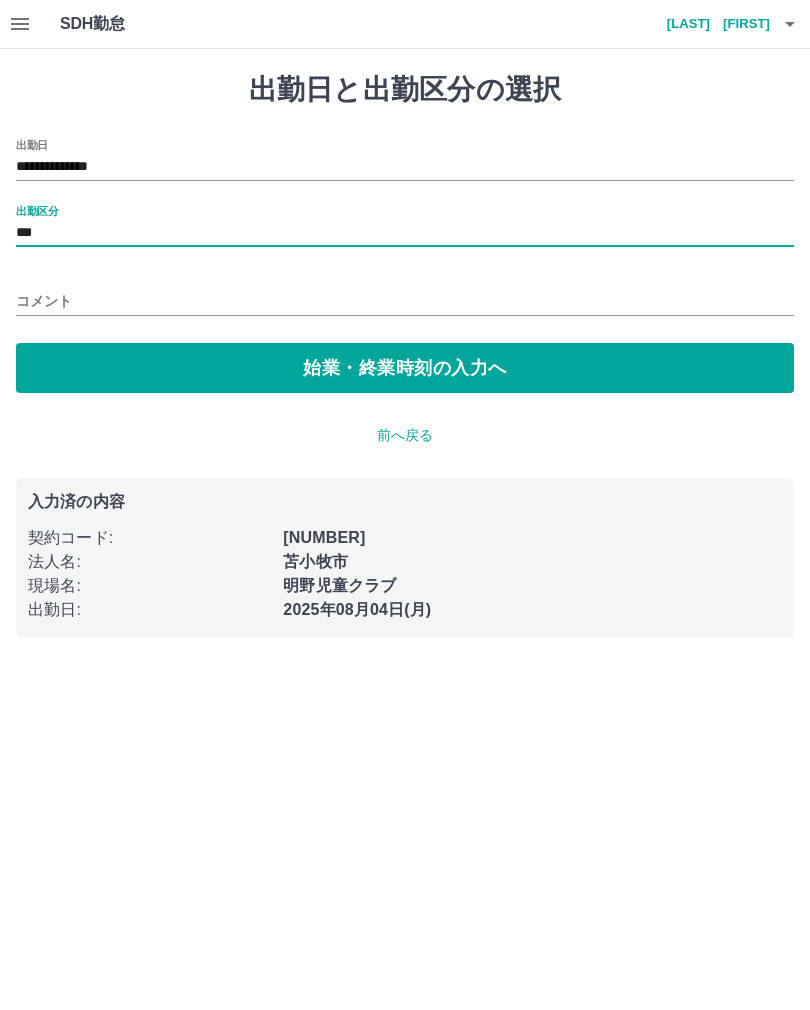 click on "***" at bounding box center [405, 233] 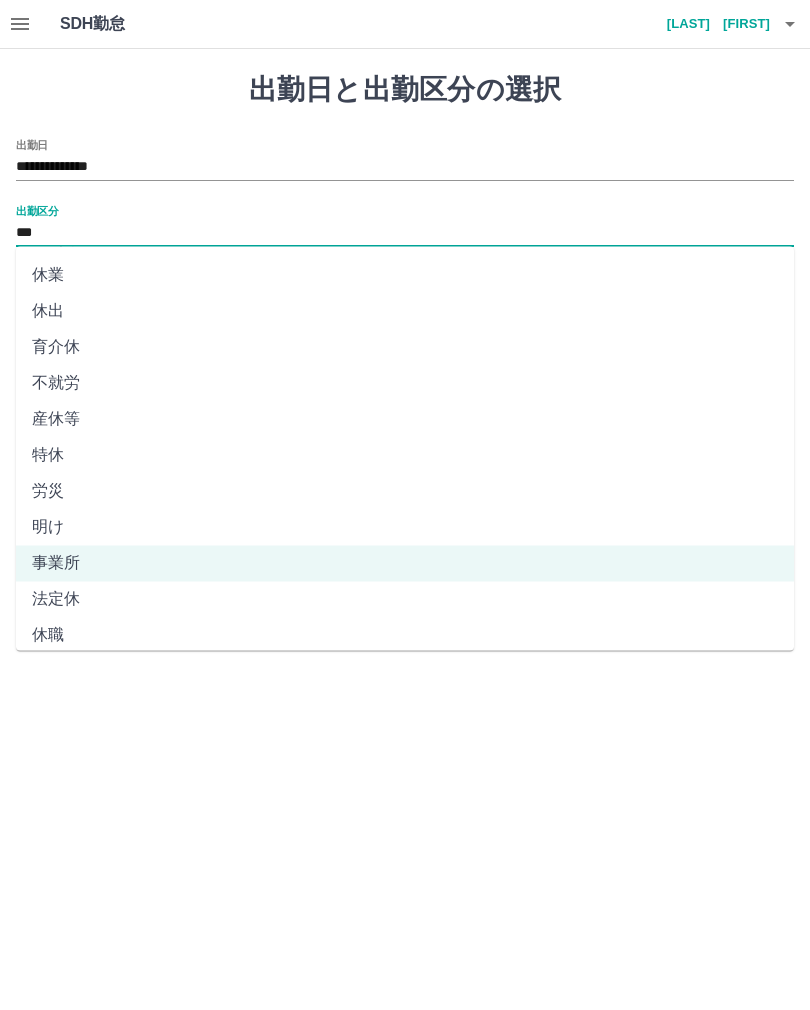 scroll, scrollTop: 248, scrollLeft: 0, axis: vertical 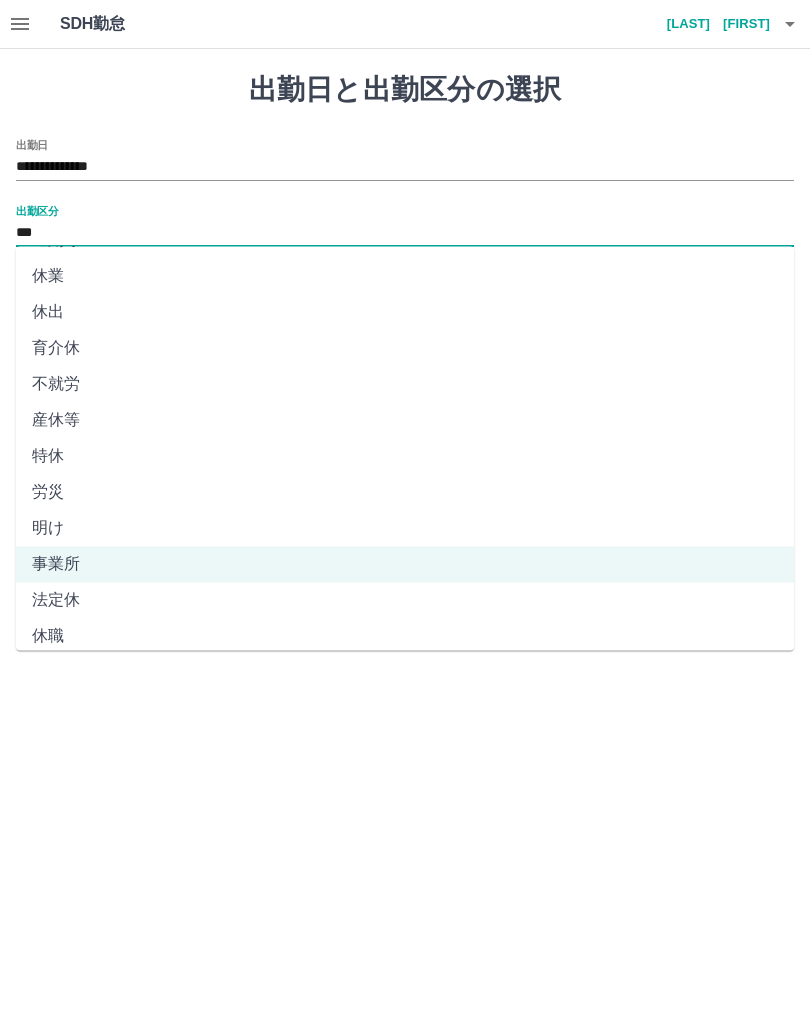 click on "法定休" at bounding box center (405, 601) 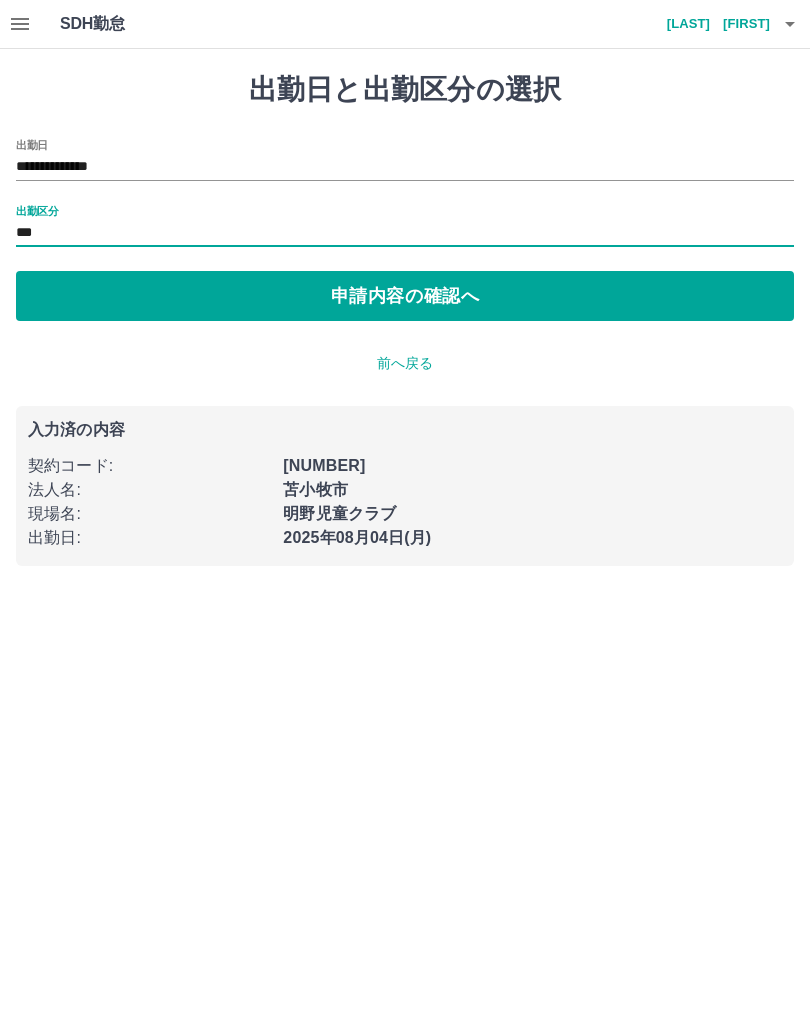 click on "申請内容の確認へ" at bounding box center [405, 296] 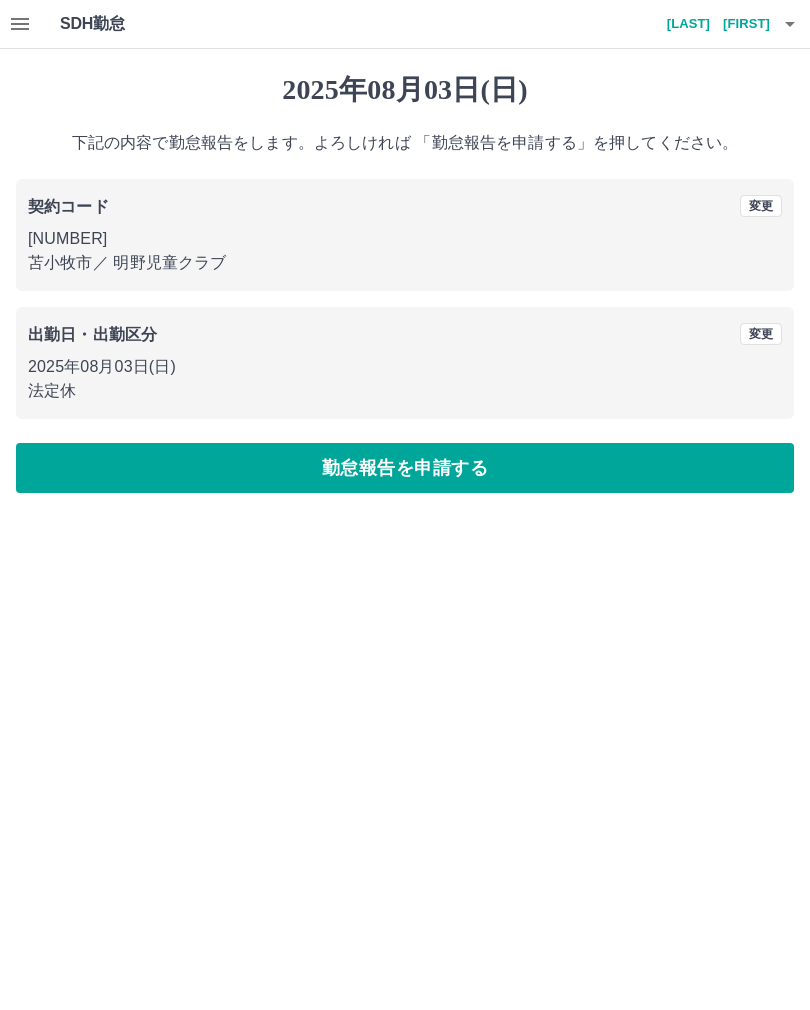 click on "勤怠報告を申請する" at bounding box center [405, 468] 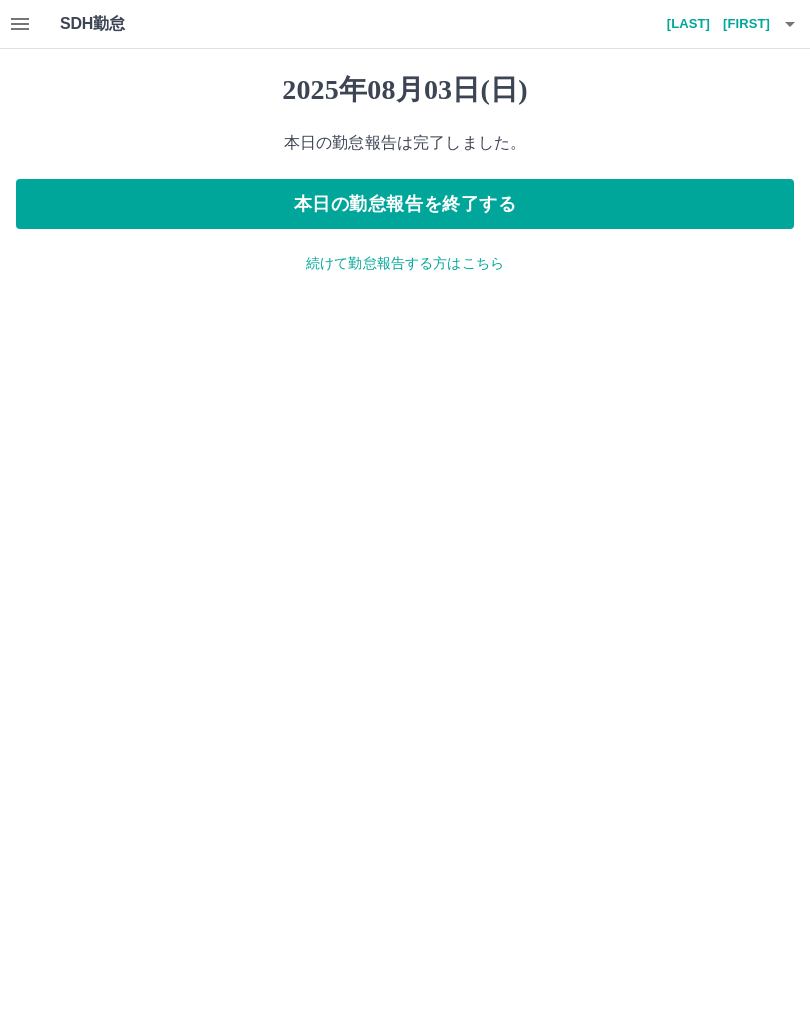 click on "続けて勤怠報告する方はこちら" at bounding box center (405, 263) 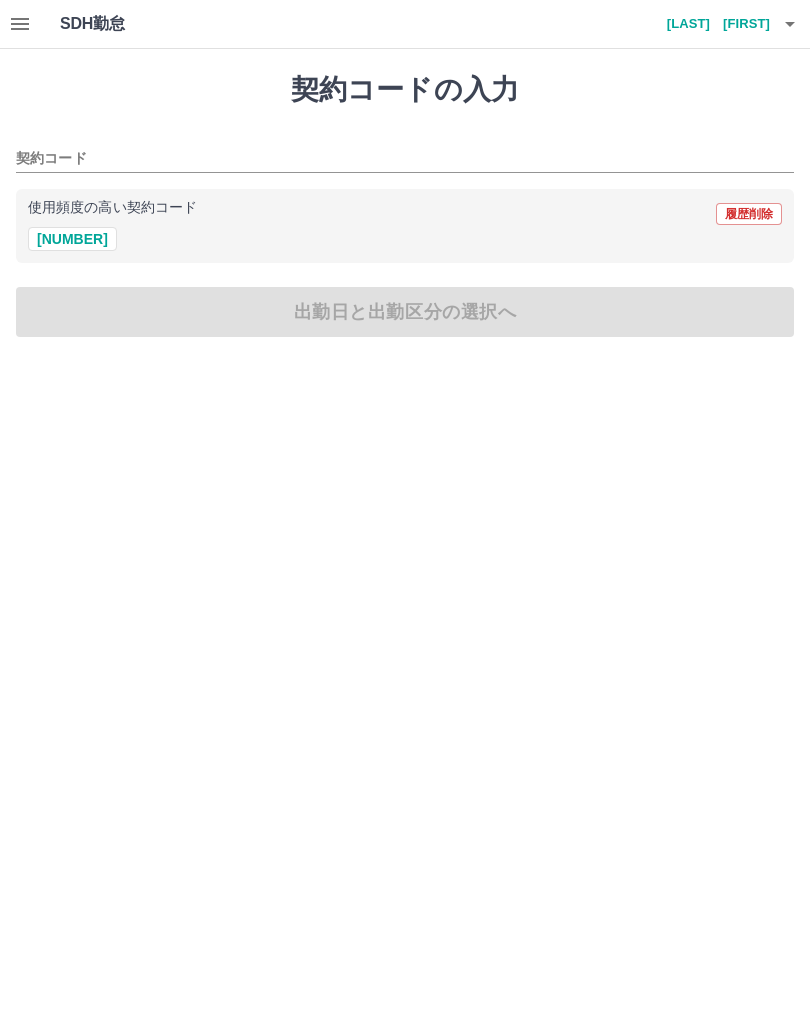 click on "[NUMBER]" at bounding box center [72, 239] 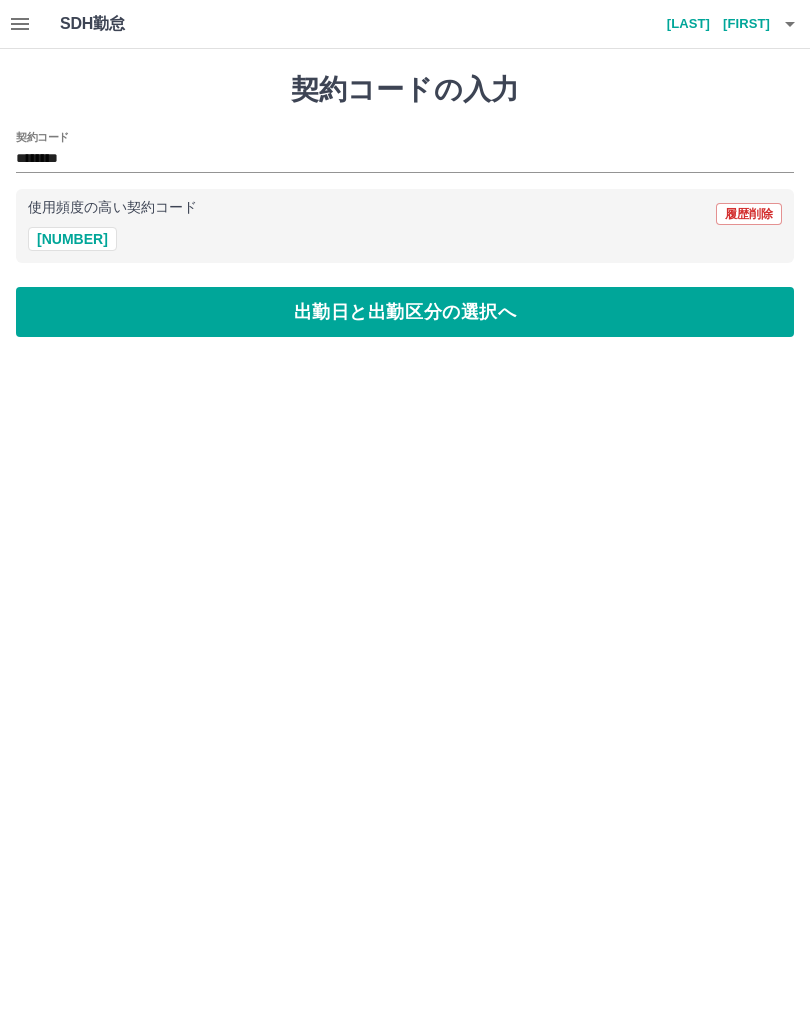 type on "********" 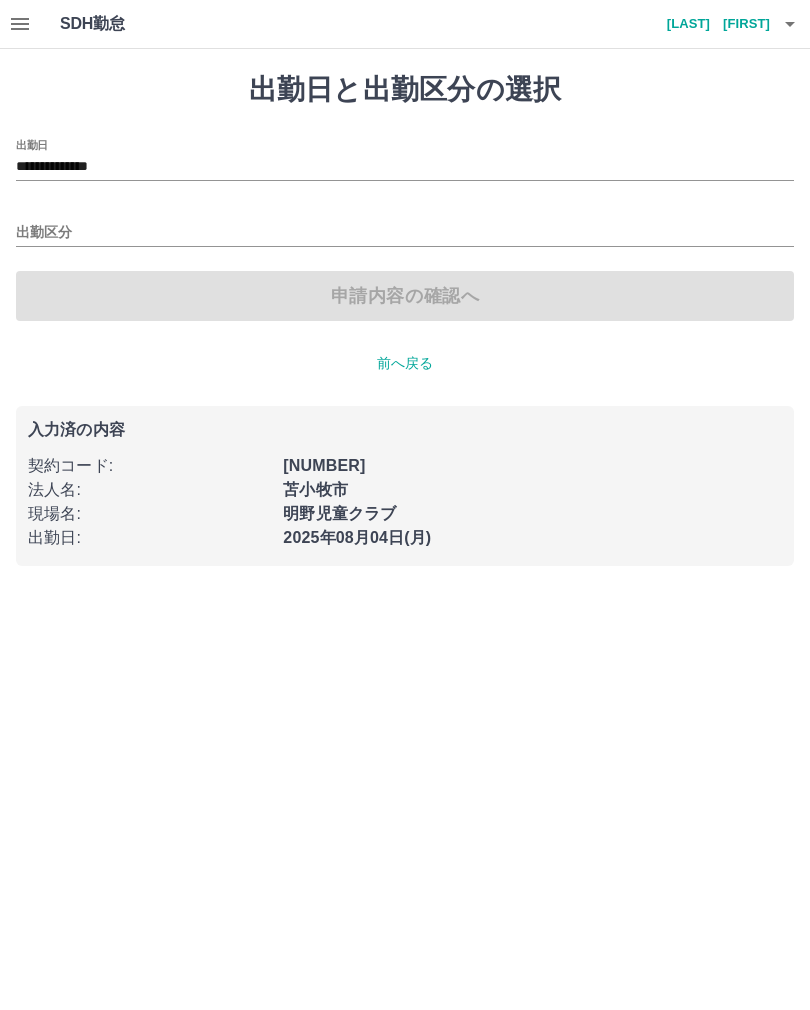 click on "出勤区分" at bounding box center (405, 233) 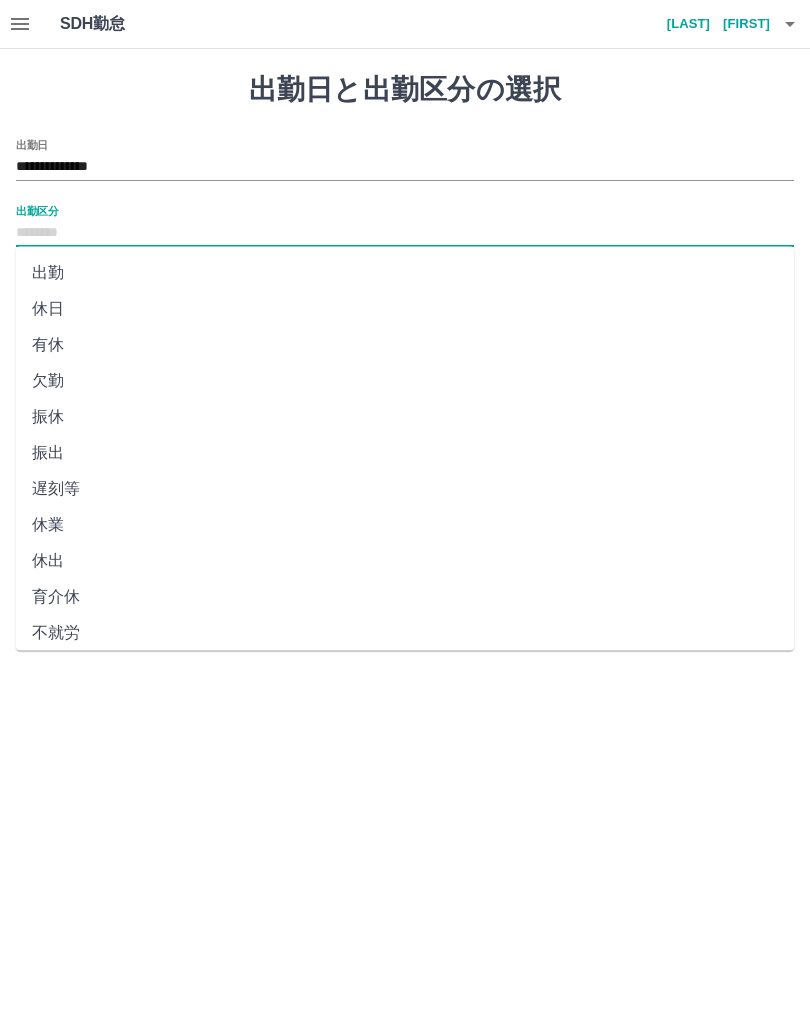 click on "出勤" at bounding box center [405, 273] 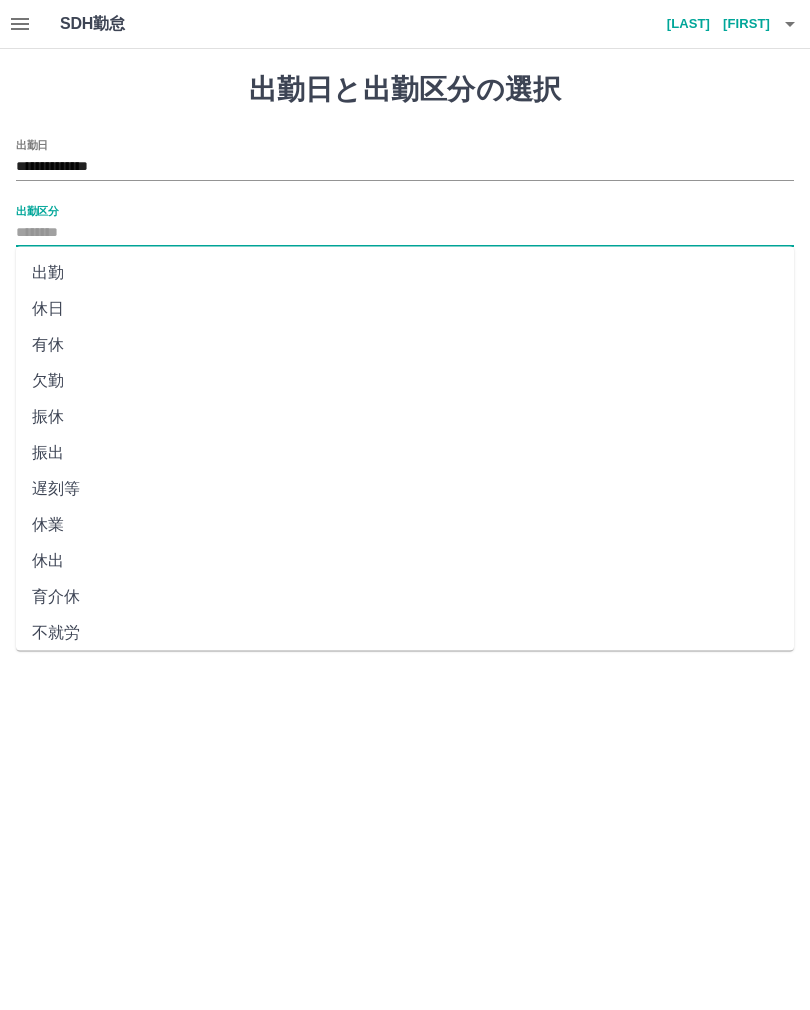 type on "**" 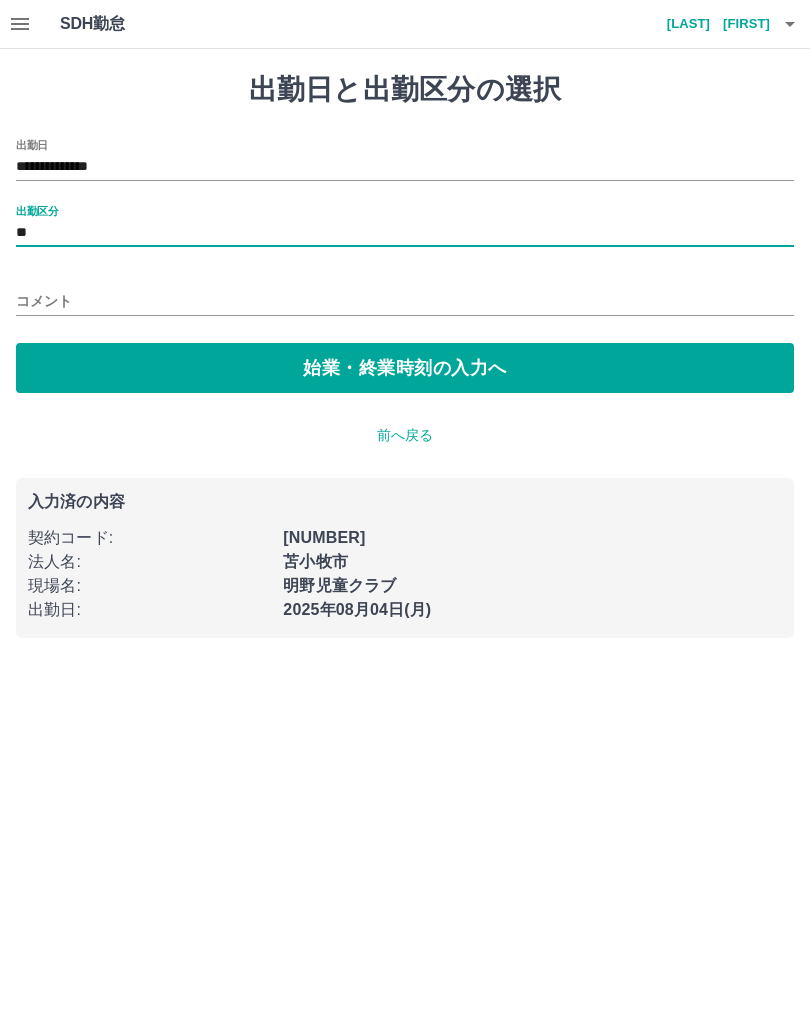 click on "コメント" at bounding box center (405, 301) 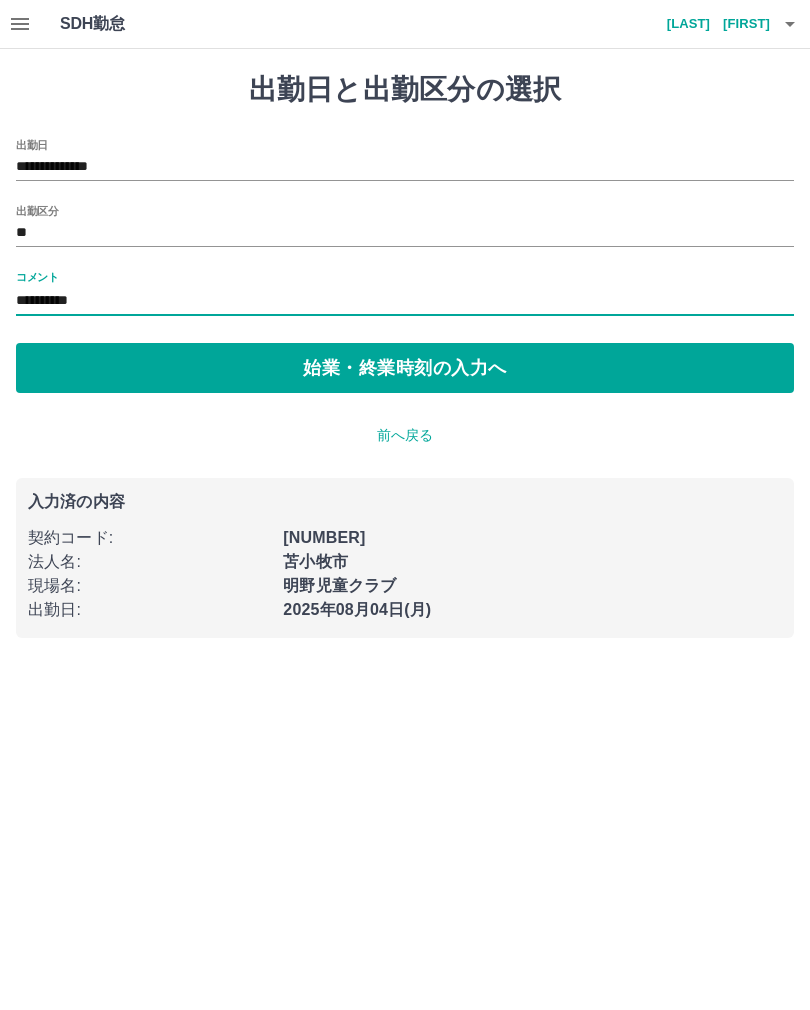 type on "**********" 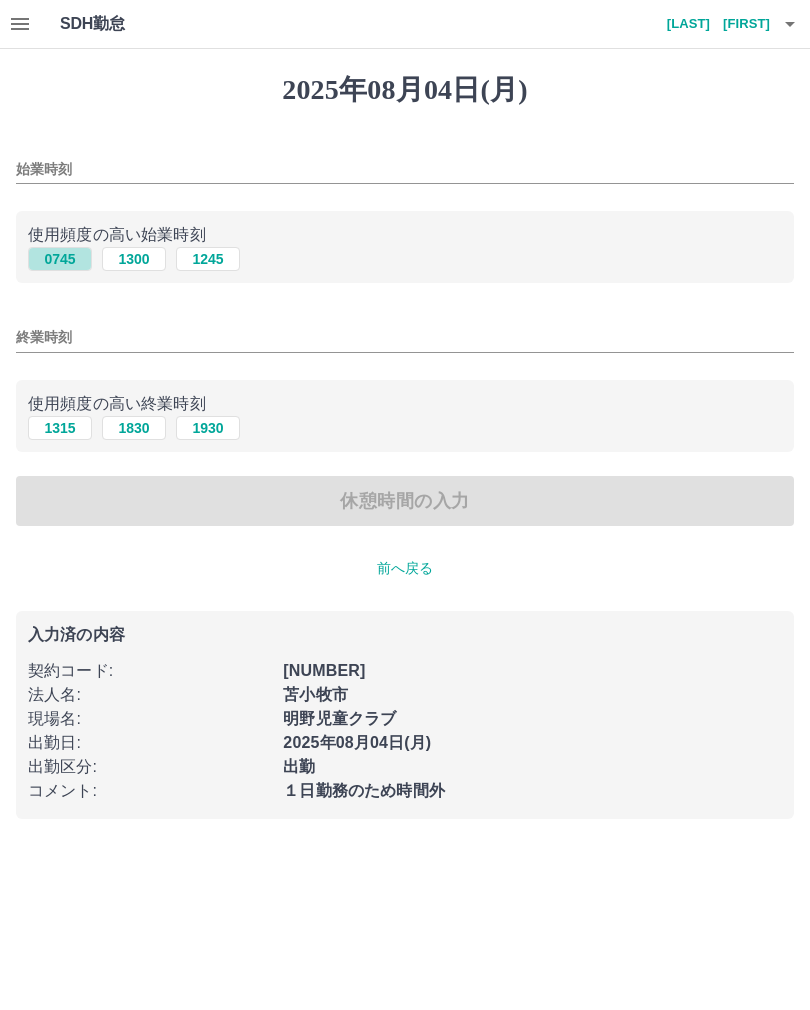 click on "0745" at bounding box center (60, 259) 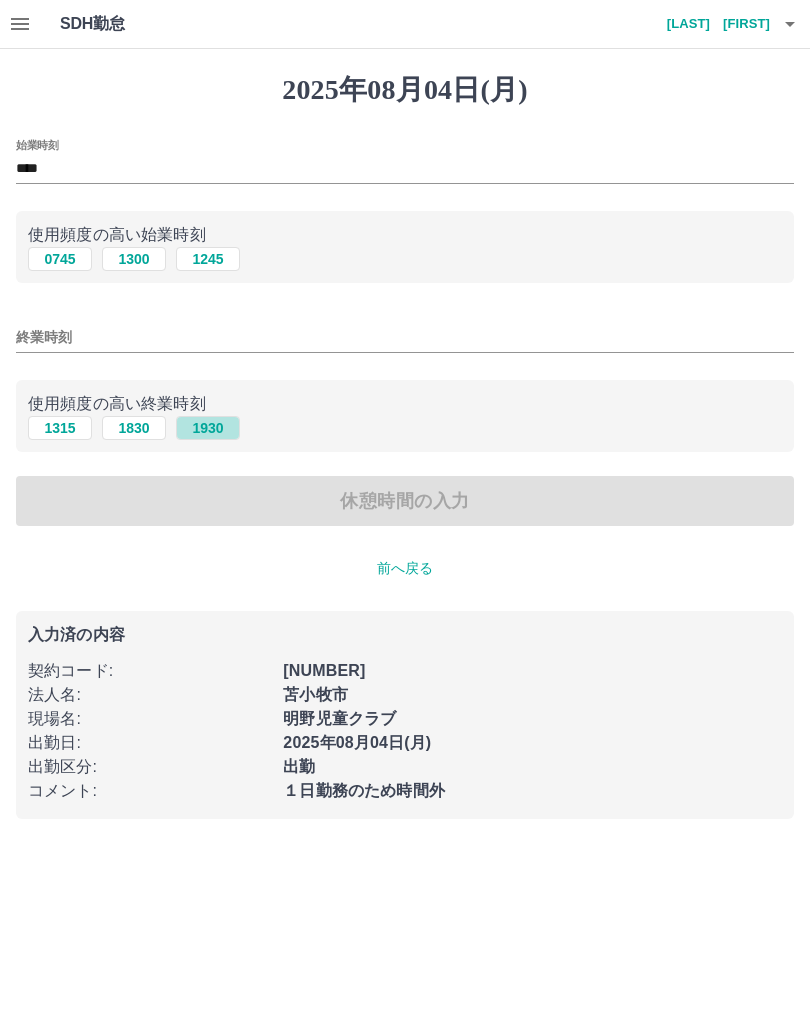 click on "1930" at bounding box center (208, 428) 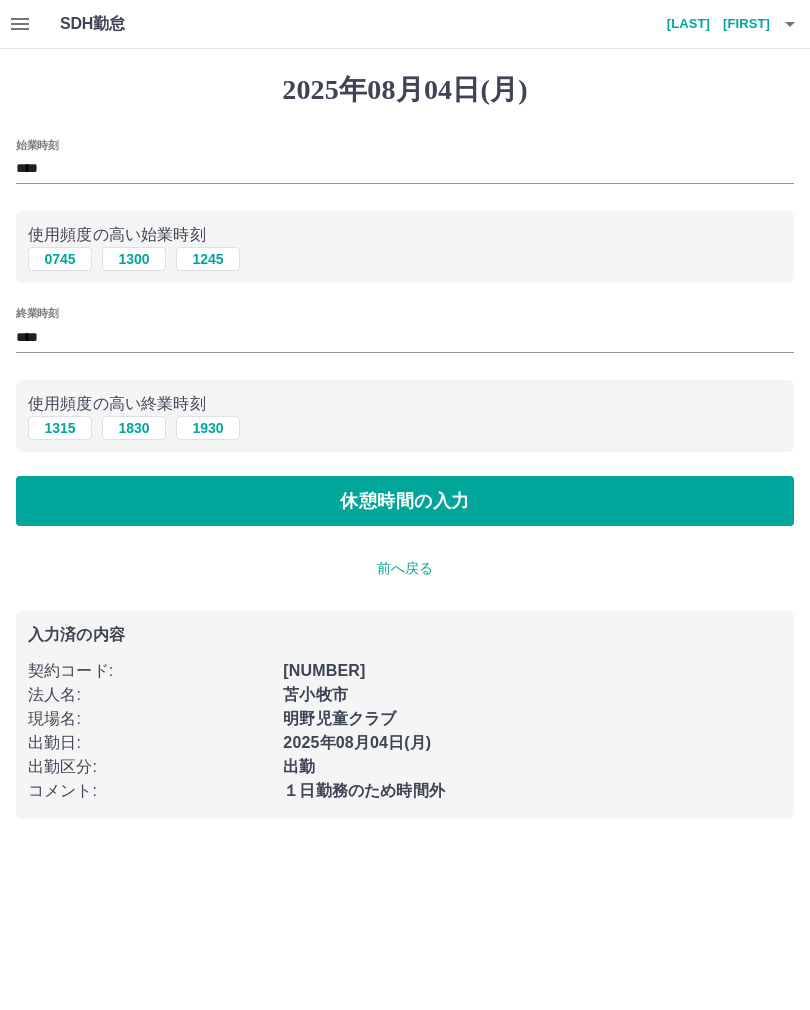 click on "休憩時間の入力" at bounding box center [405, 501] 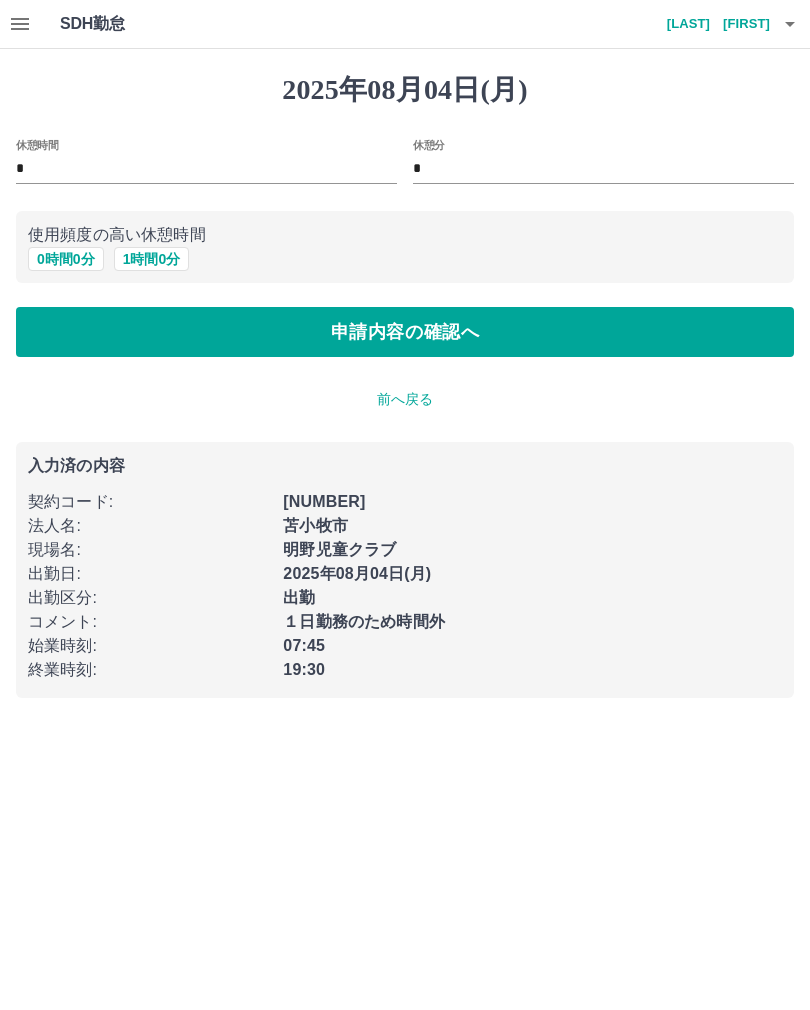 click on "1 時間 0 分" at bounding box center (152, 259) 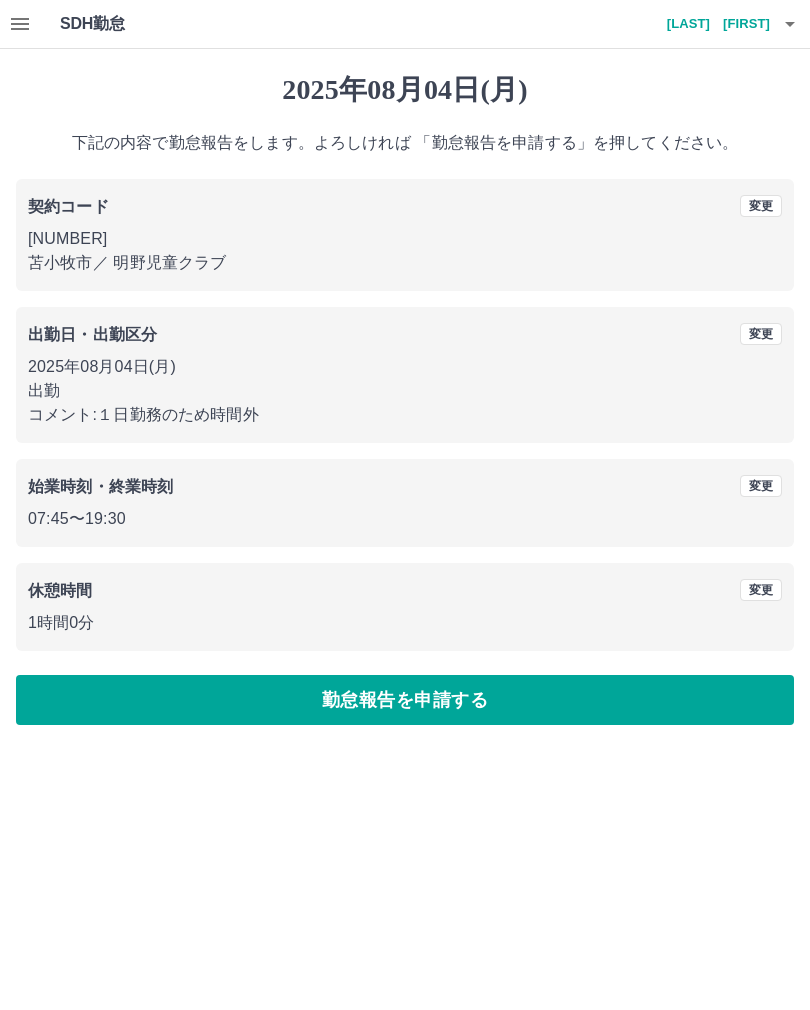 click on "勤怠報告を申請する" at bounding box center [405, 700] 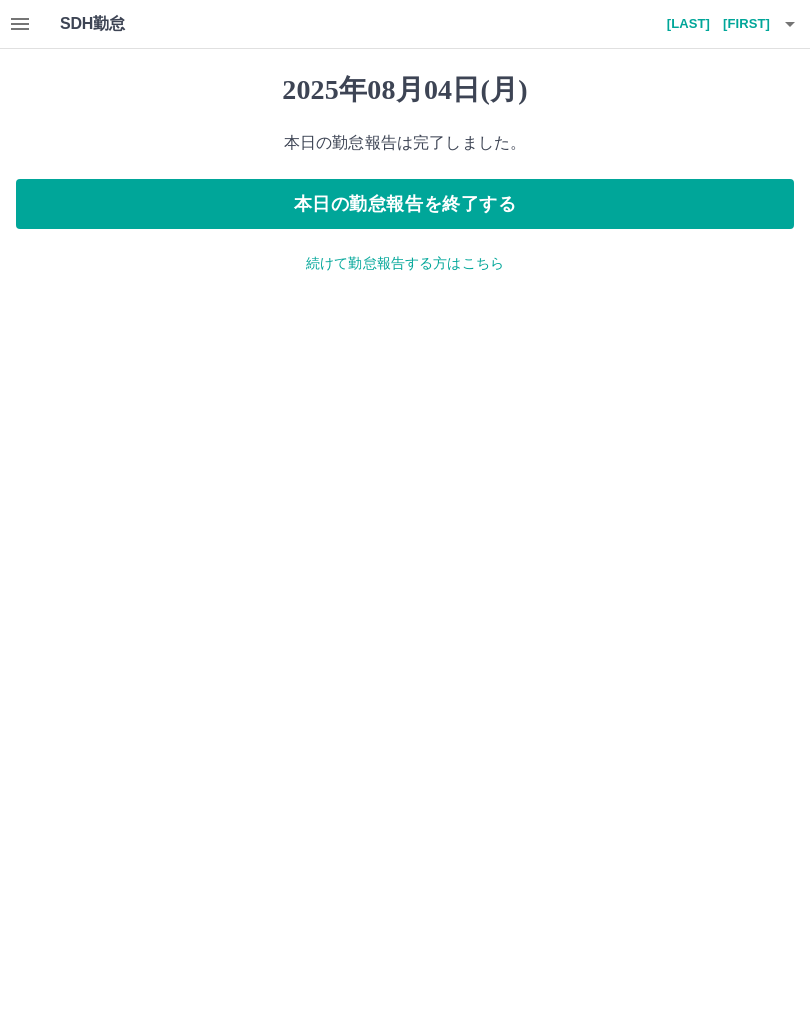 click at bounding box center (20, 24) 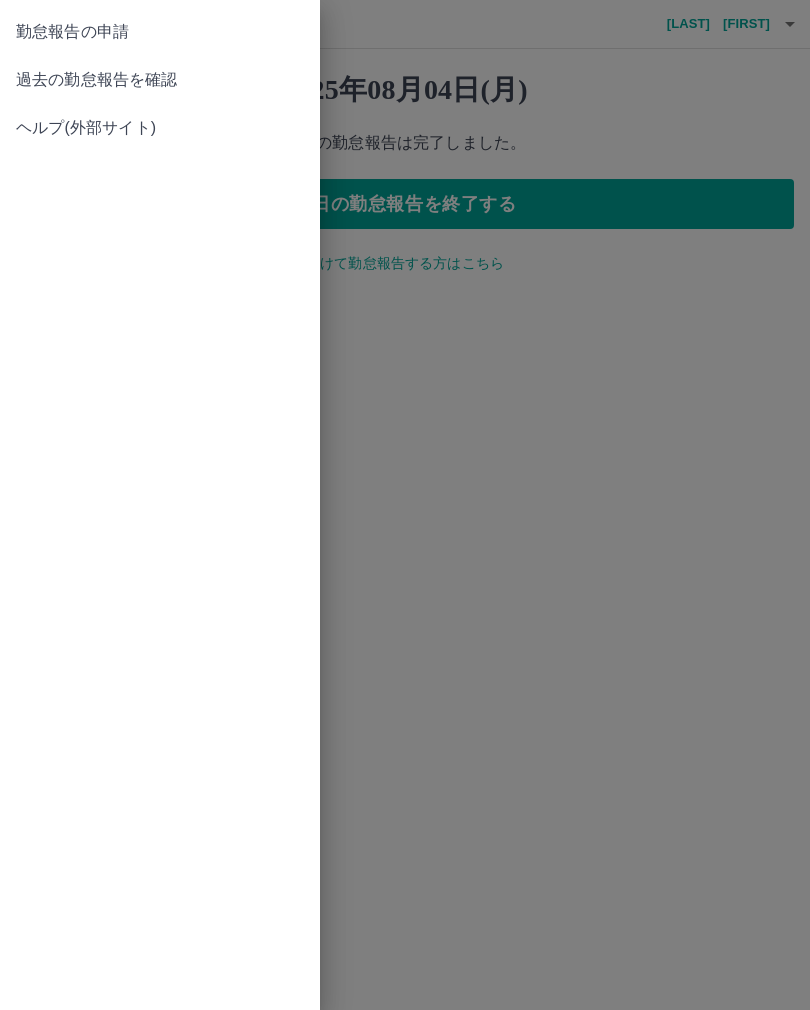 click on "勤怠報告の申請" at bounding box center (160, 32) 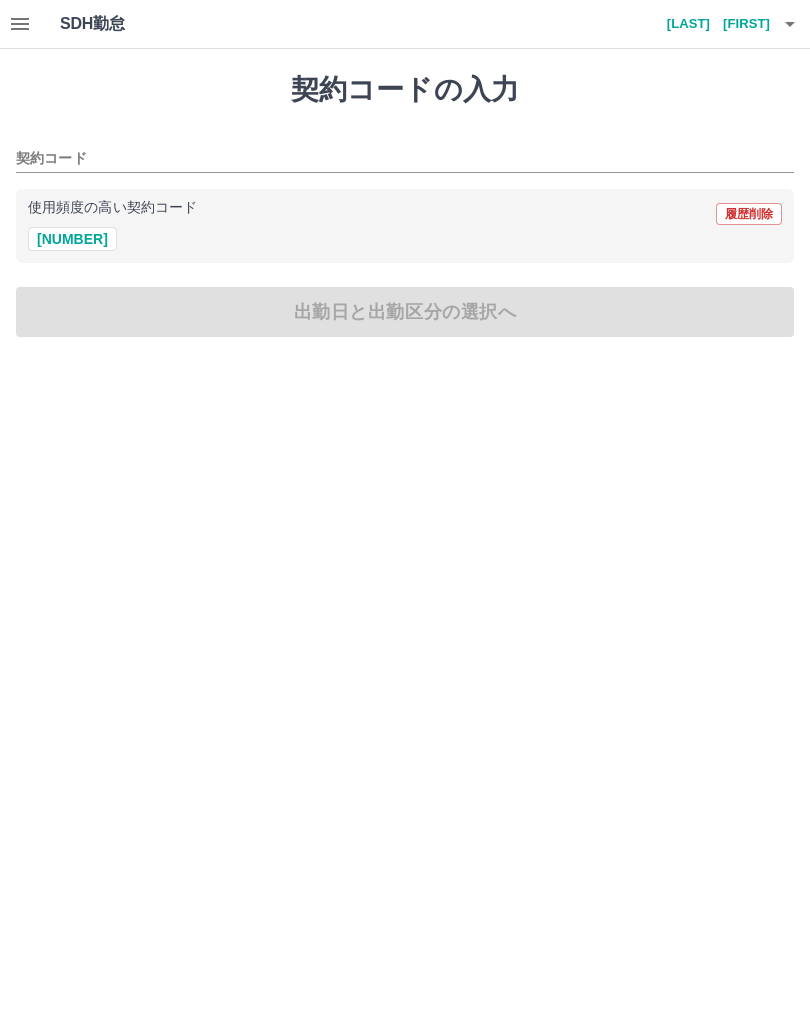 click 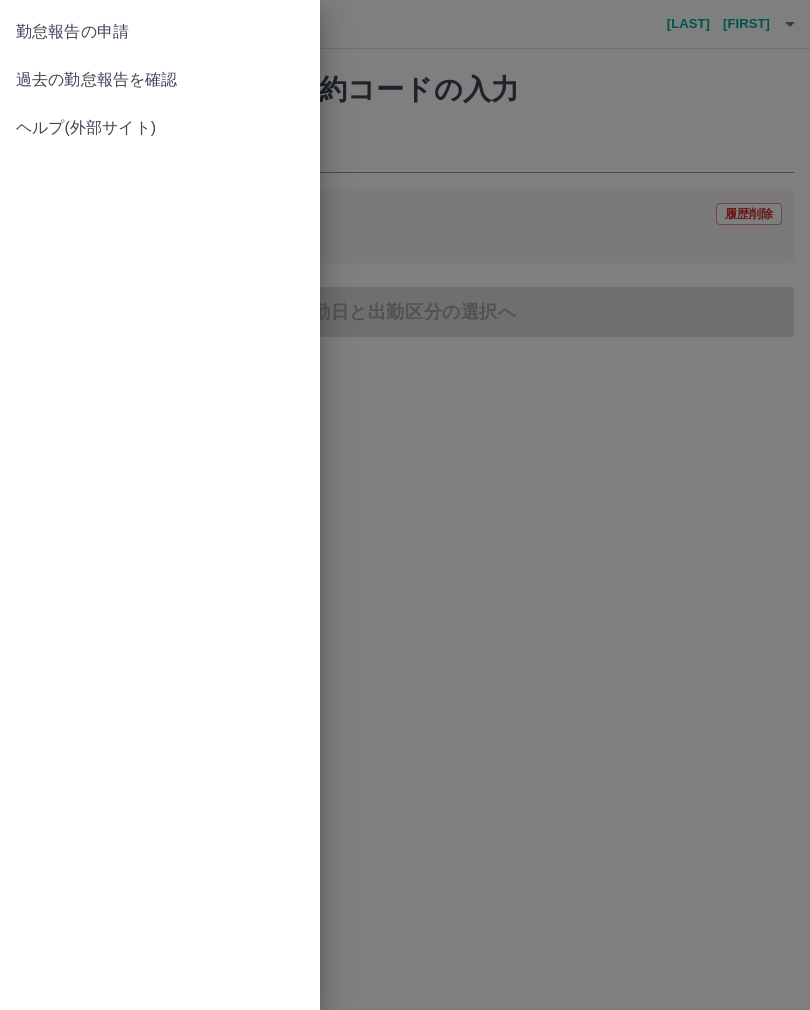 click on "過去の勤怠報告を確認" at bounding box center (160, 80) 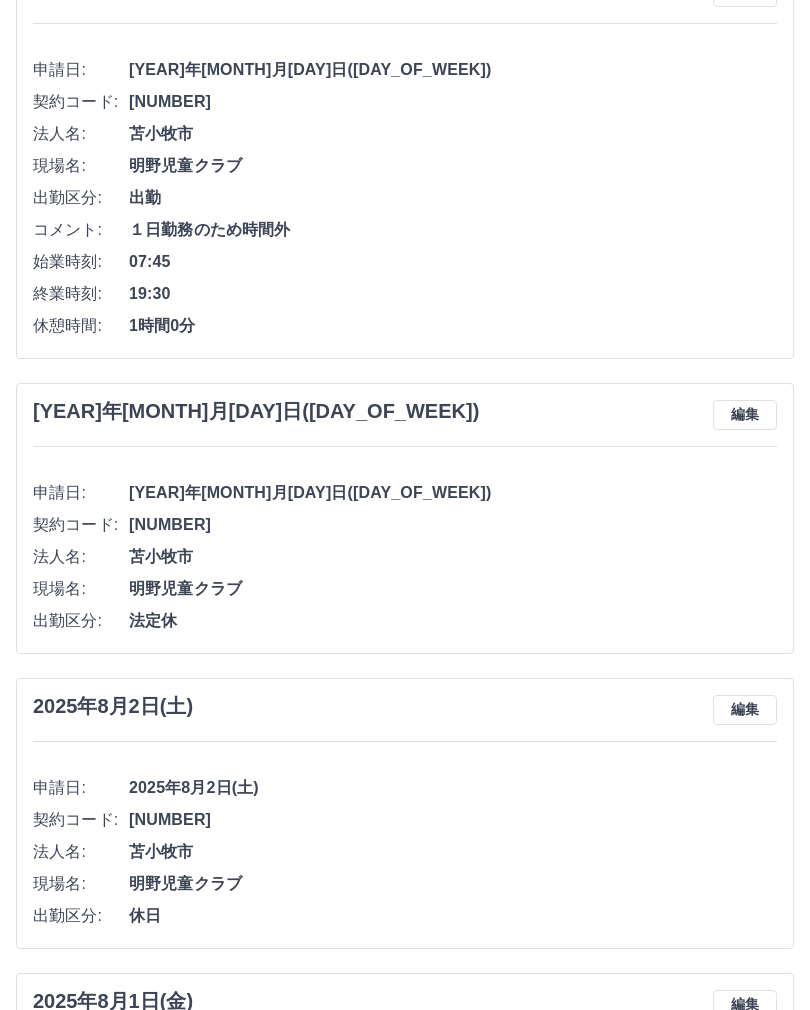 scroll, scrollTop: 0, scrollLeft: 0, axis: both 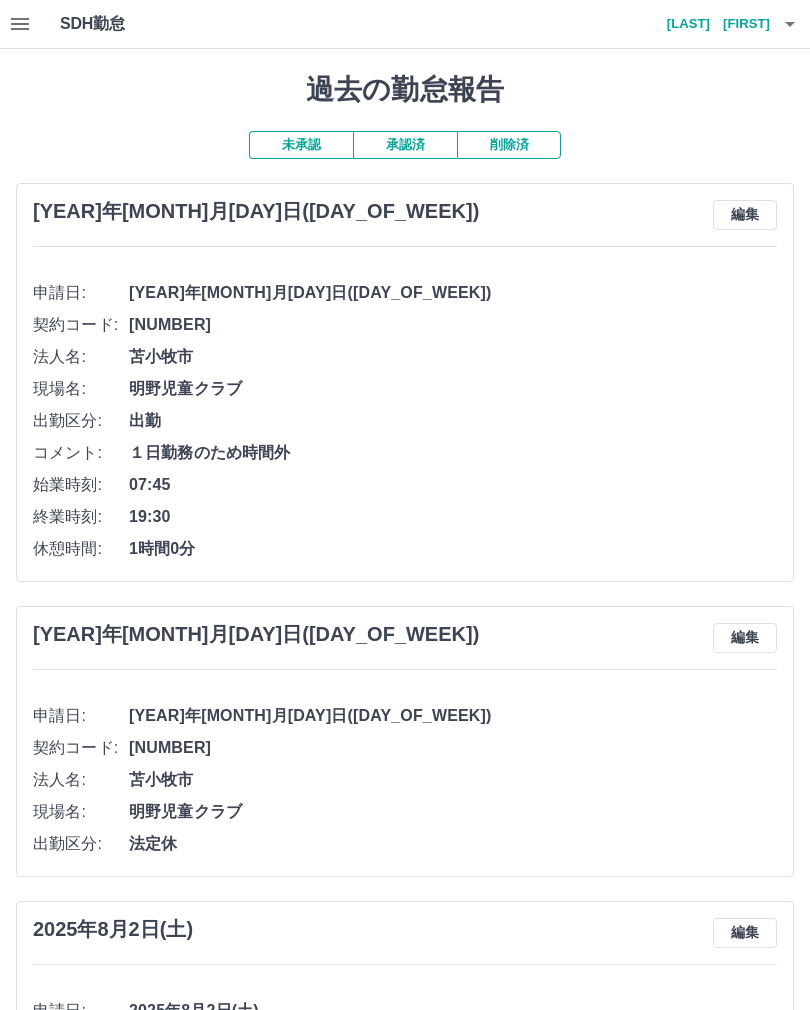 click on "[LAST]　[FIRST]" at bounding box center [710, 24] 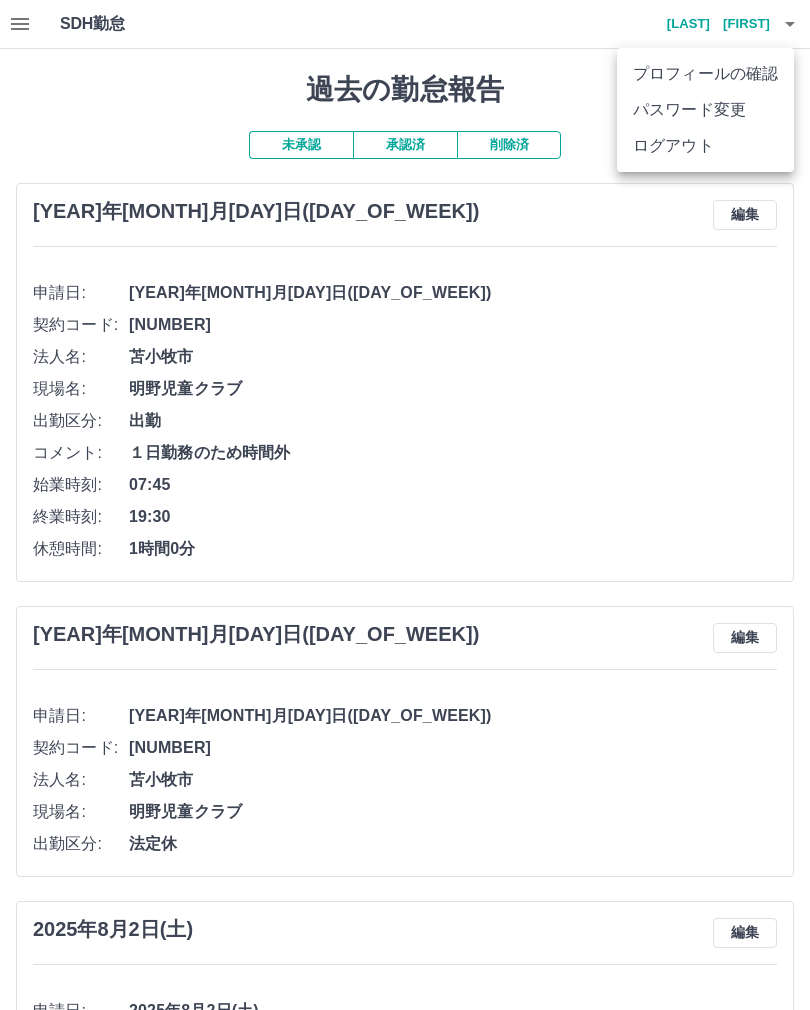 click on "ログアウト" at bounding box center (705, 146) 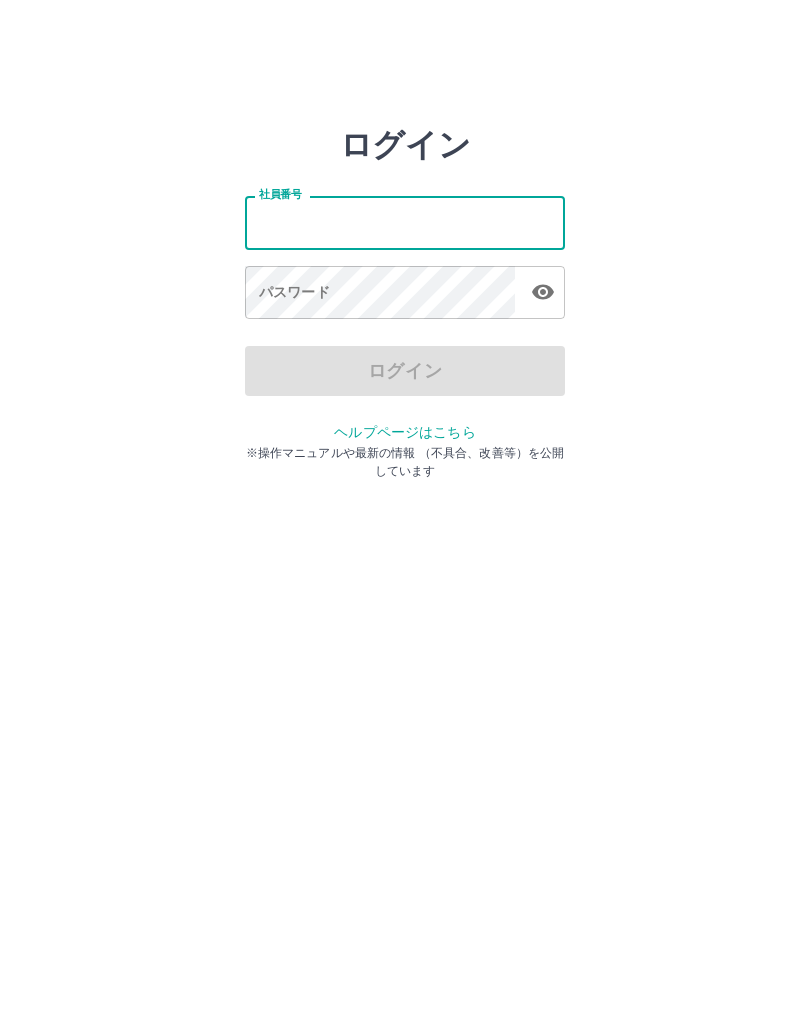scroll, scrollTop: 0, scrollLeft: 0, axis: both 